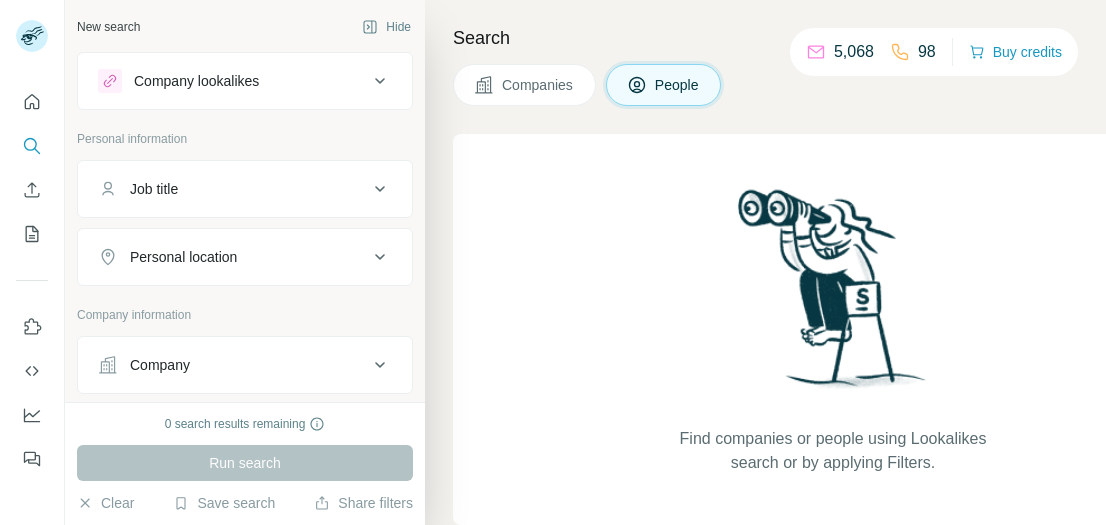 scroll, scrollTop: 0, scrollLeft: 0, axis: both 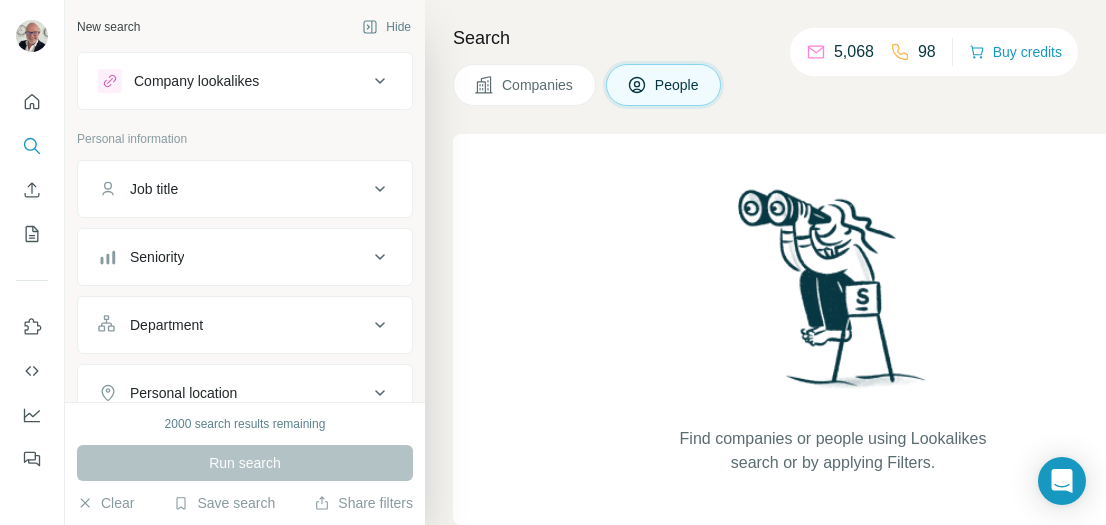 click on "Company lookalikes" at bounding box center [245, 81] 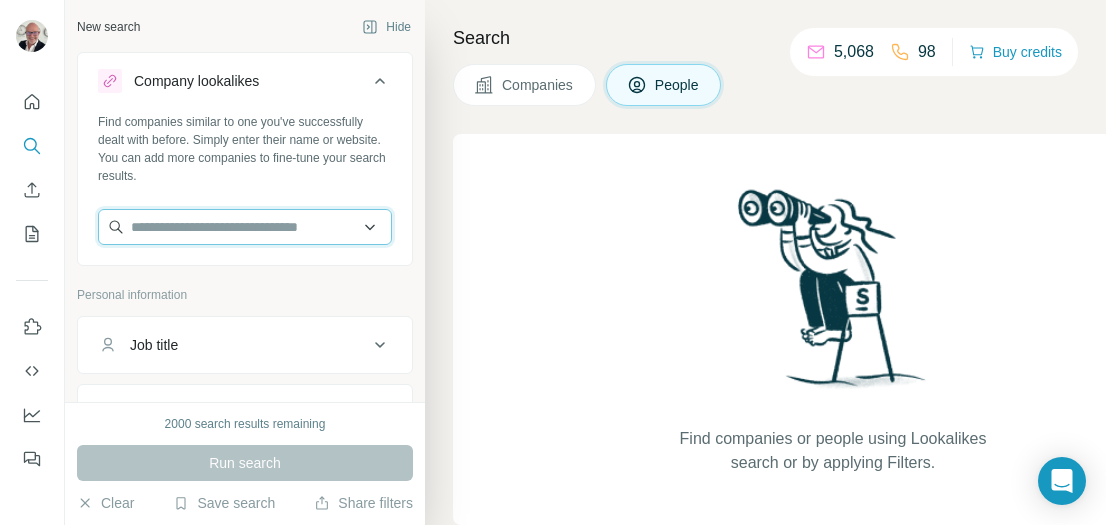 click at bounding box center (245, 227) 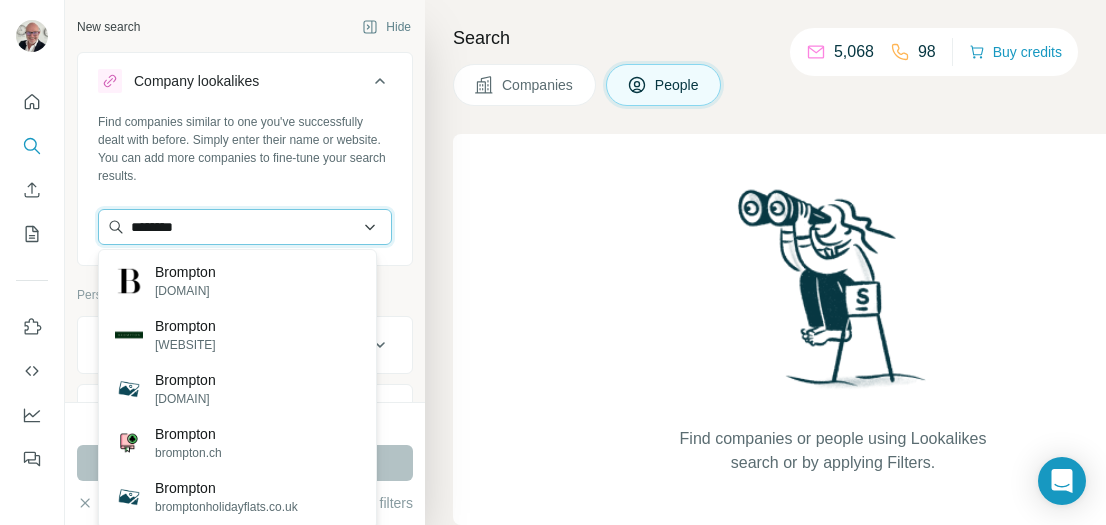 click on "********" at bounding box center (245, 227) 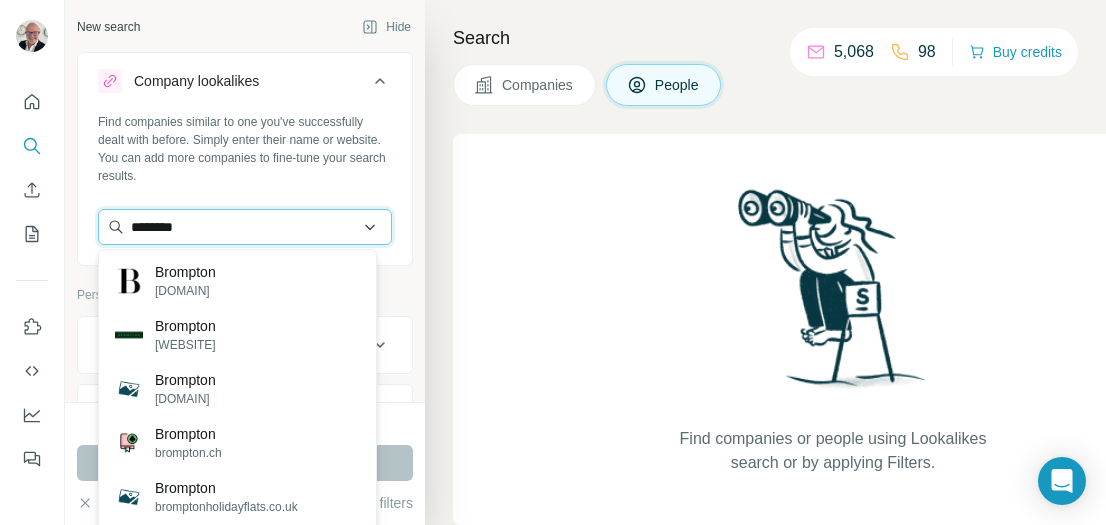 paste 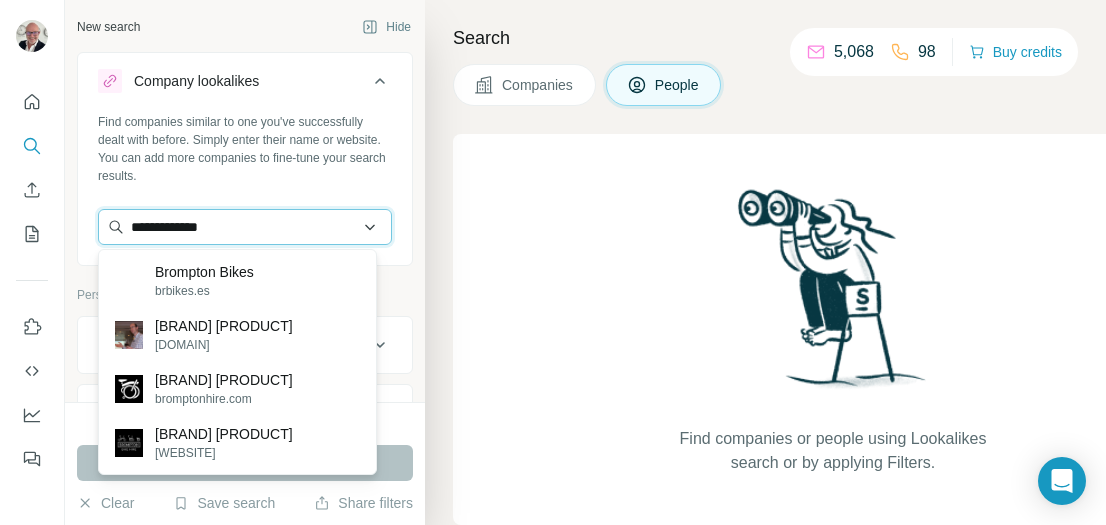 click on "**********" at bounding box center [245, 227] 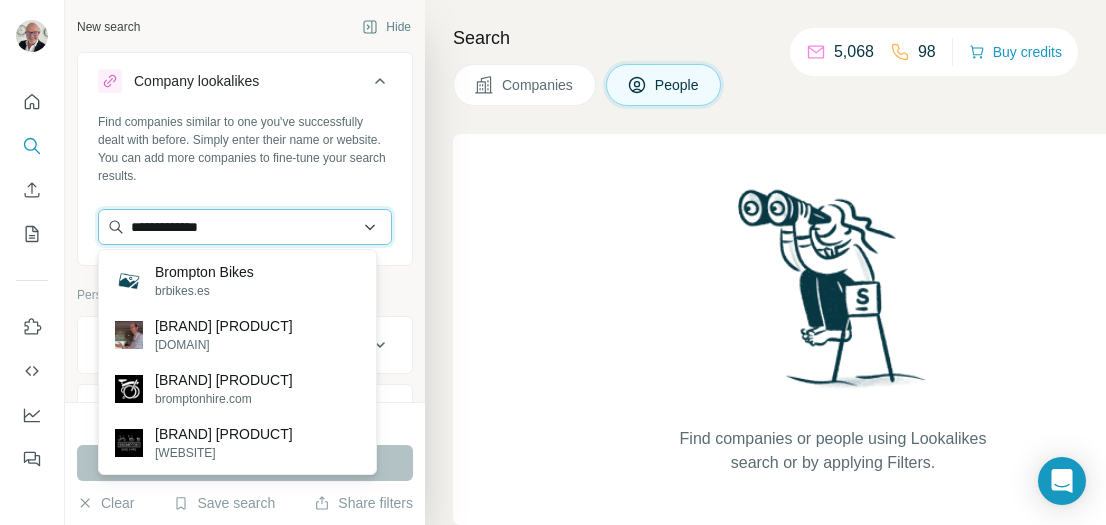 click on "**********" at bounding box center [245, 227] 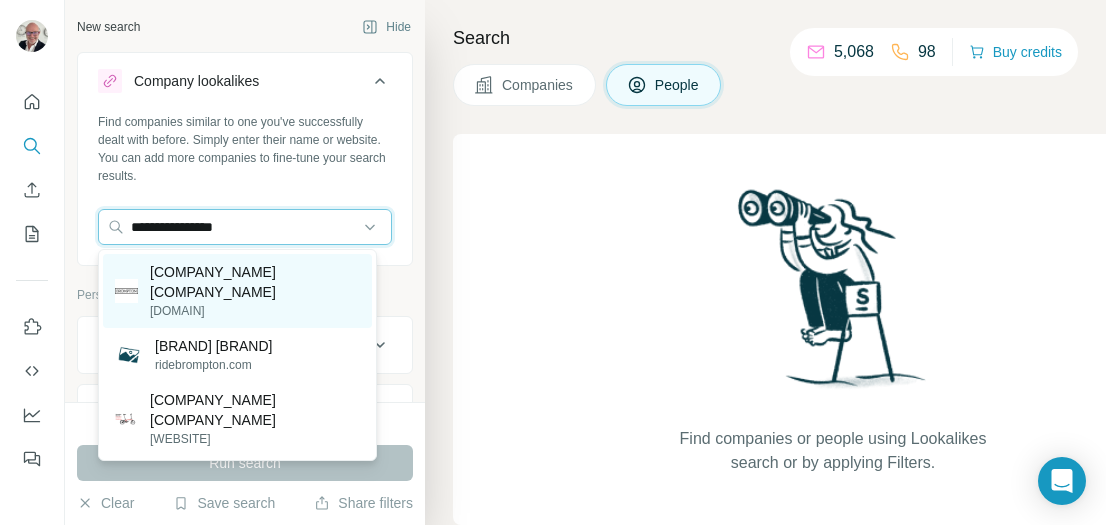 type on "**********" 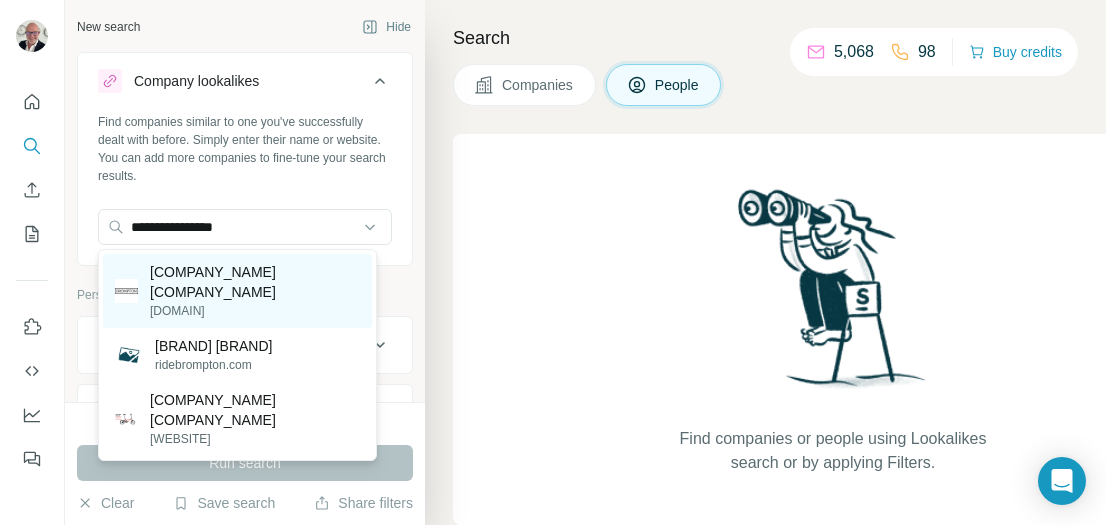 click on "[COMPANY_NAME] [COMPANY_NAME]" at bounding box center [255, 282] 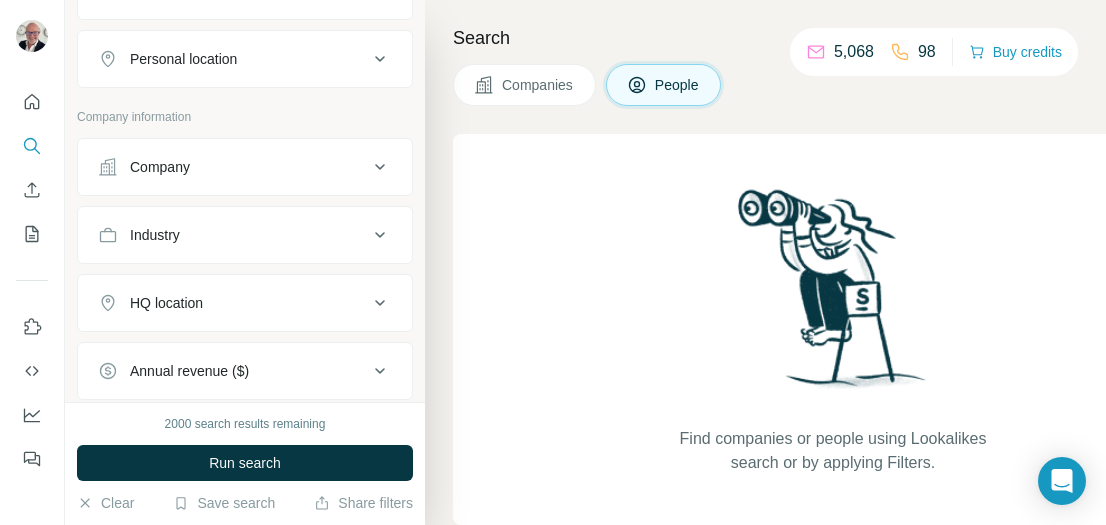 scroll, scrollTop: 593, scrollLeft: 0, axis: vertical 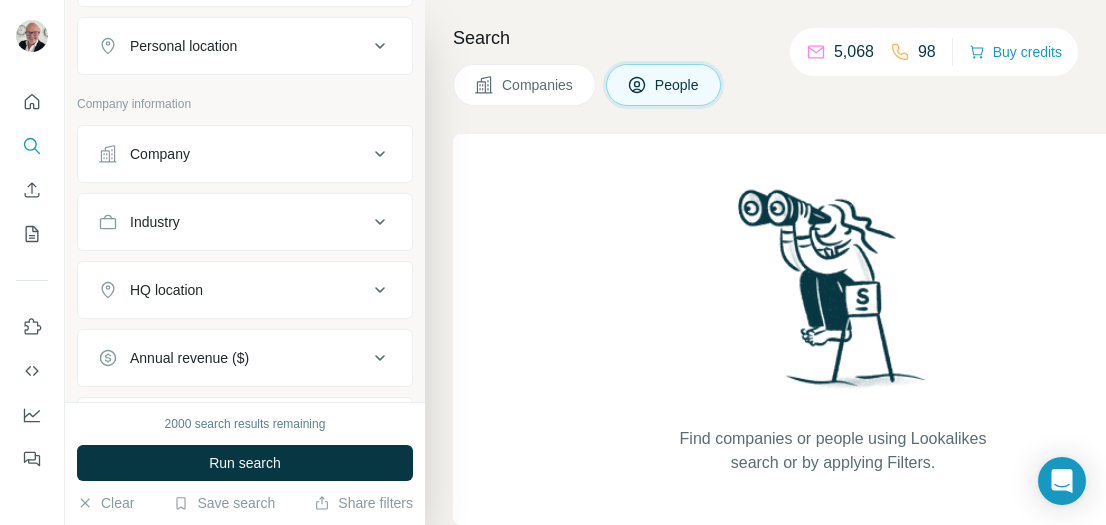 click on "HQ location" at bounding box center (245, 290) 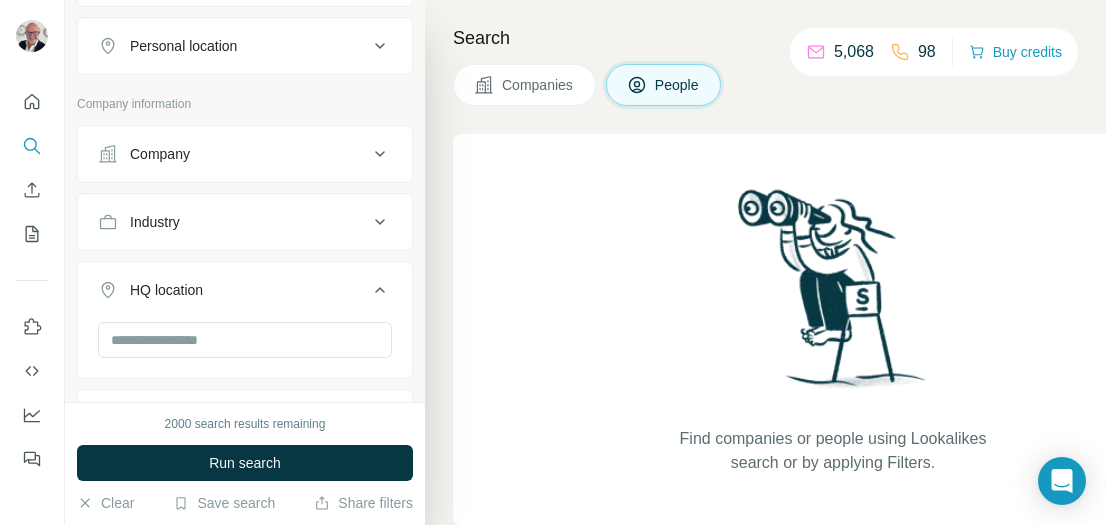 click 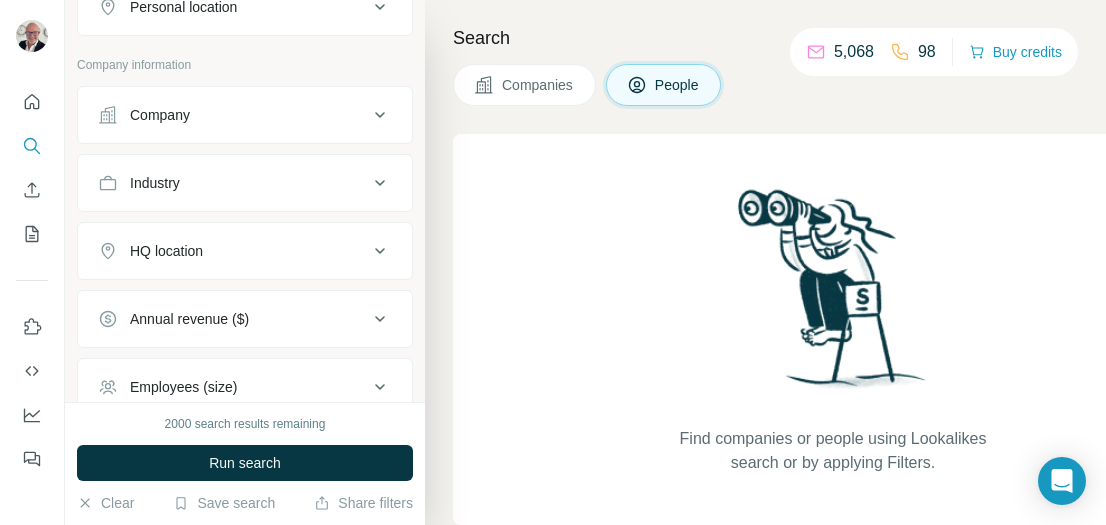 scroll, scrollTop: 645, scrollLeft: 0, axis: vertical 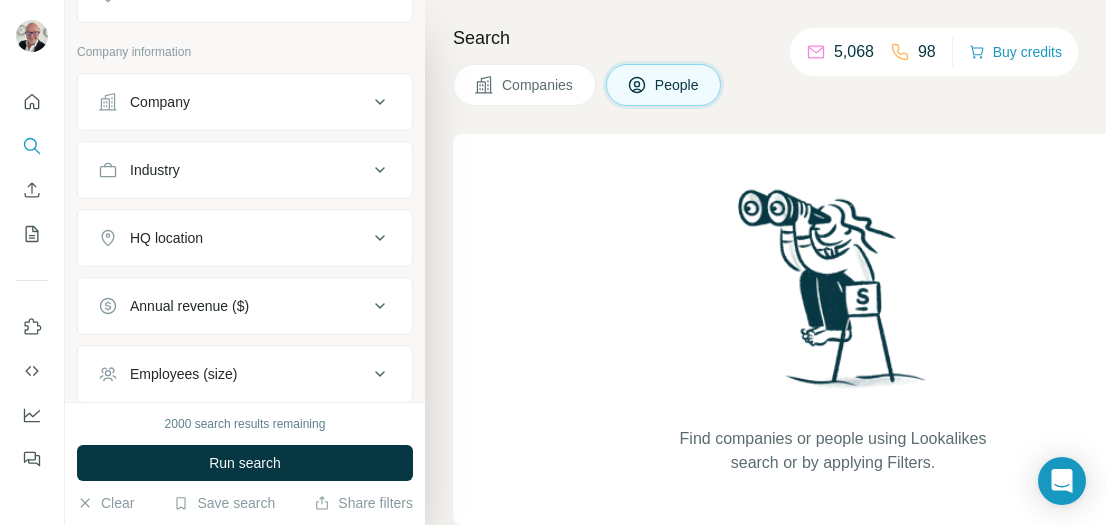 click on "Employees (size)" at bounding box center [245, 374] 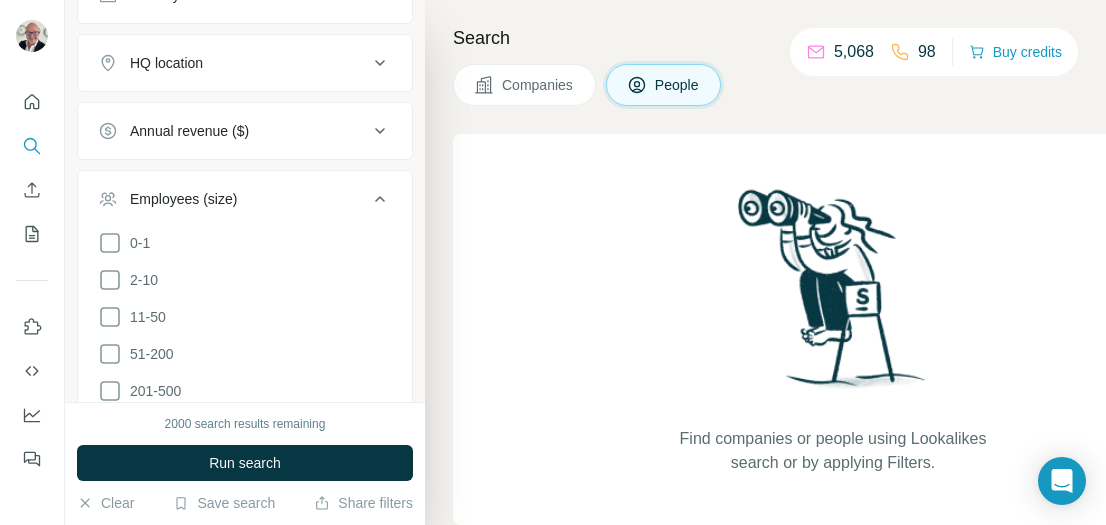 scroll, scrollTop: 845, scrollLeft: 0, axis: vertical 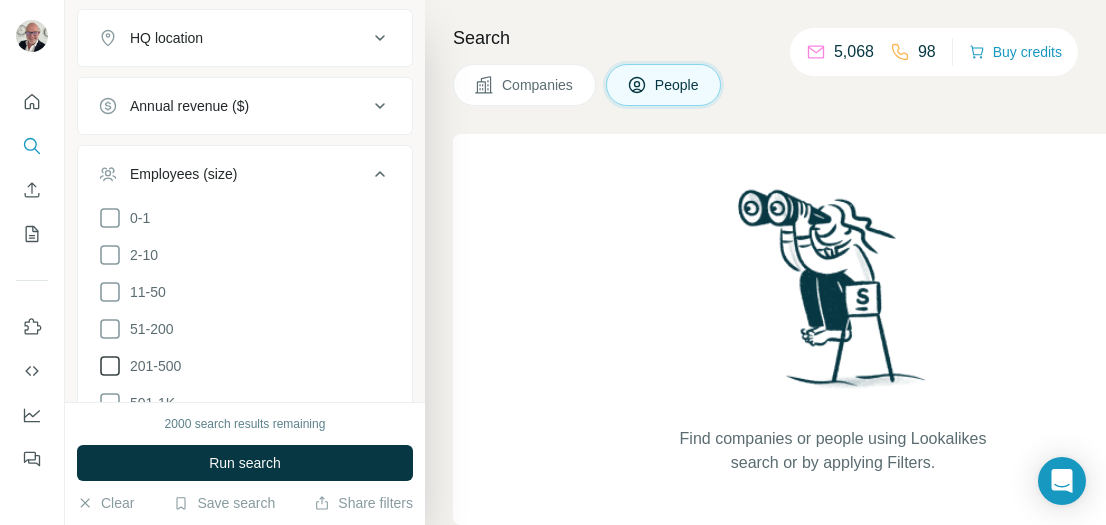 click 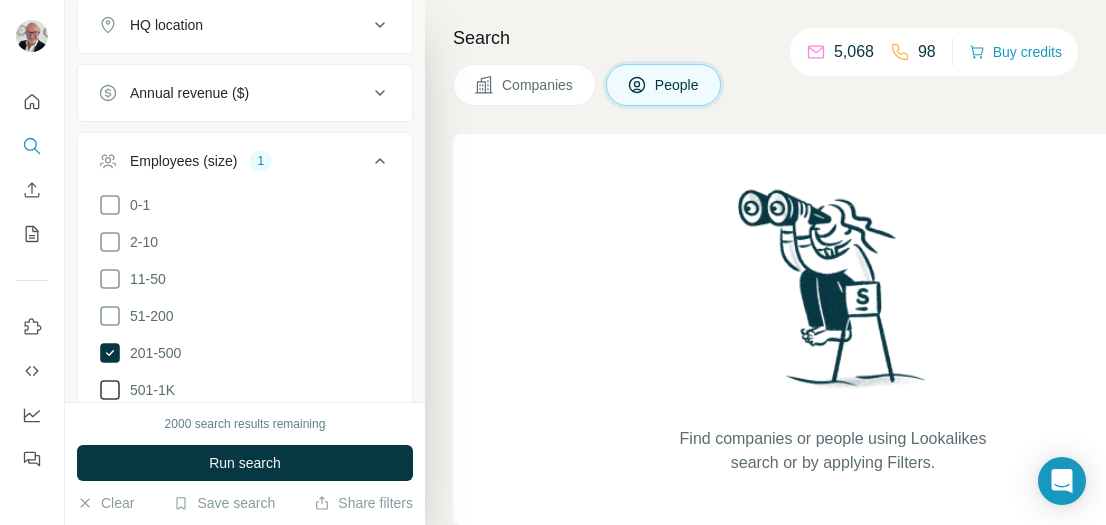 click 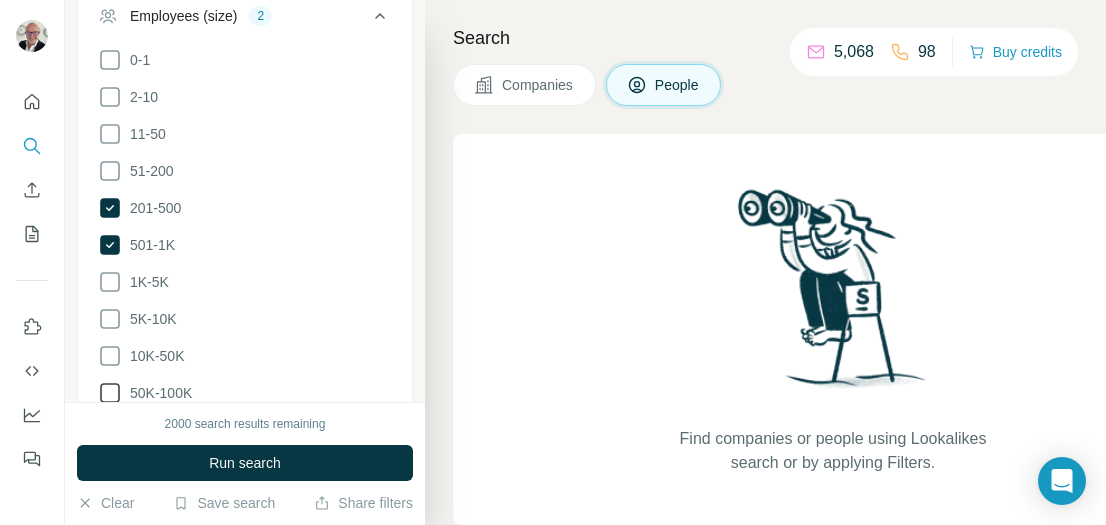 scroll, scrollTop: 1016, scrollLeft: 0, axis: vertical 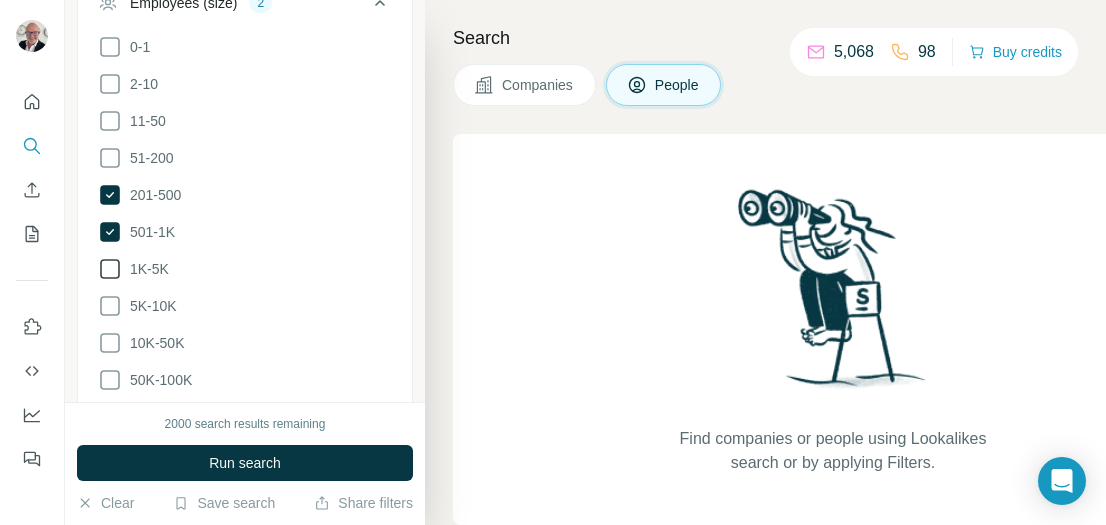 click 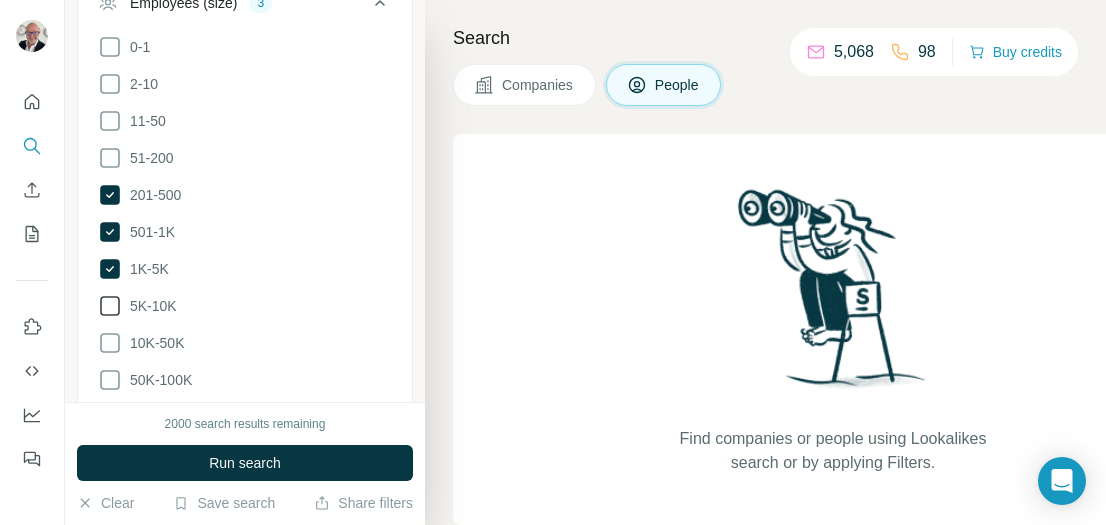 click 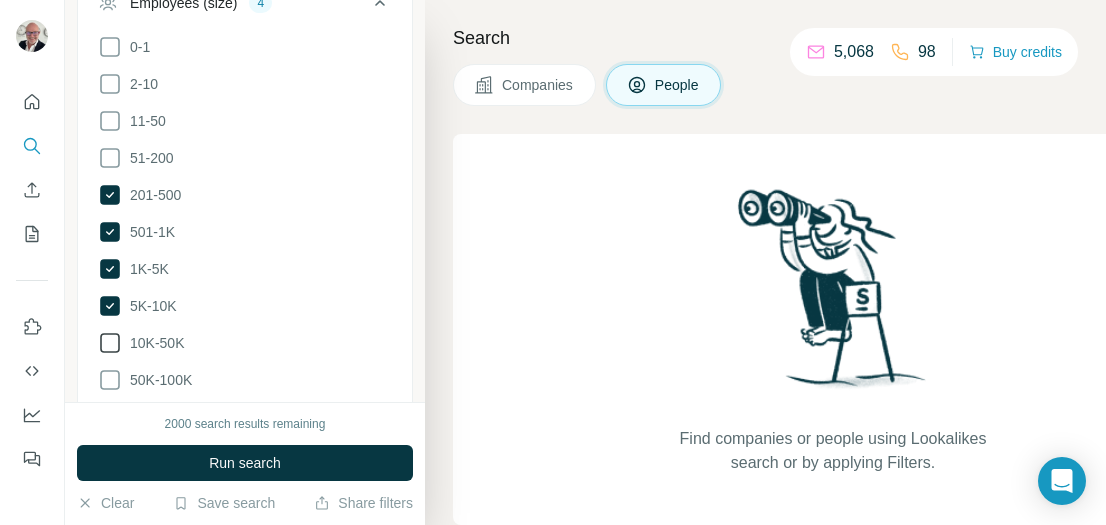 click 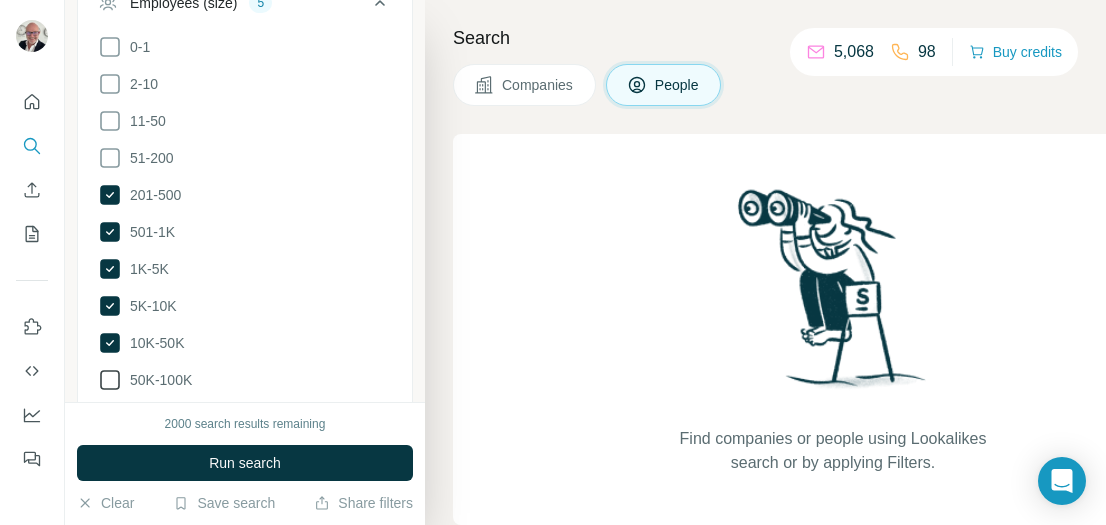 click 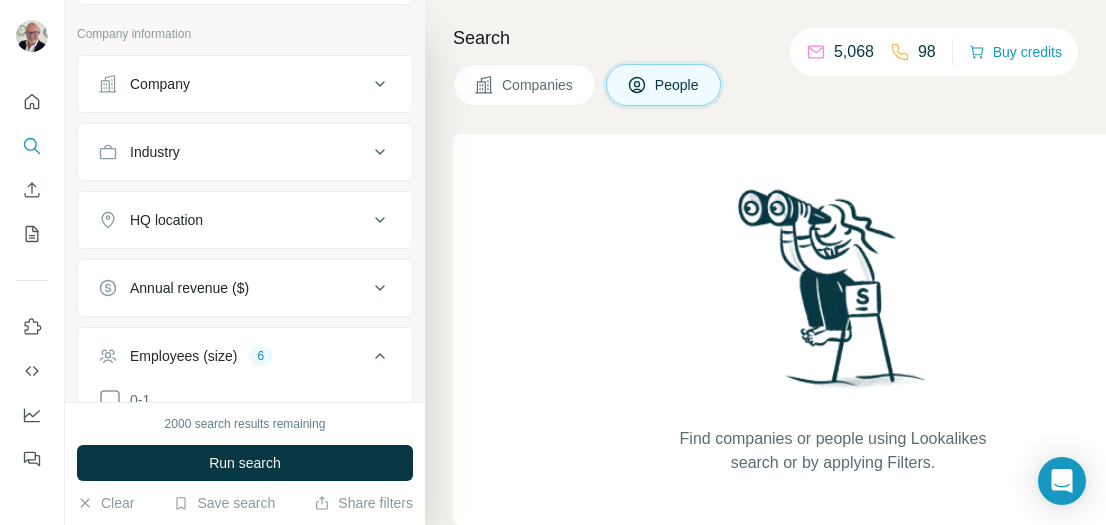 scroll, scrollTop: 676, scrollLeft: 0, axis: vertical 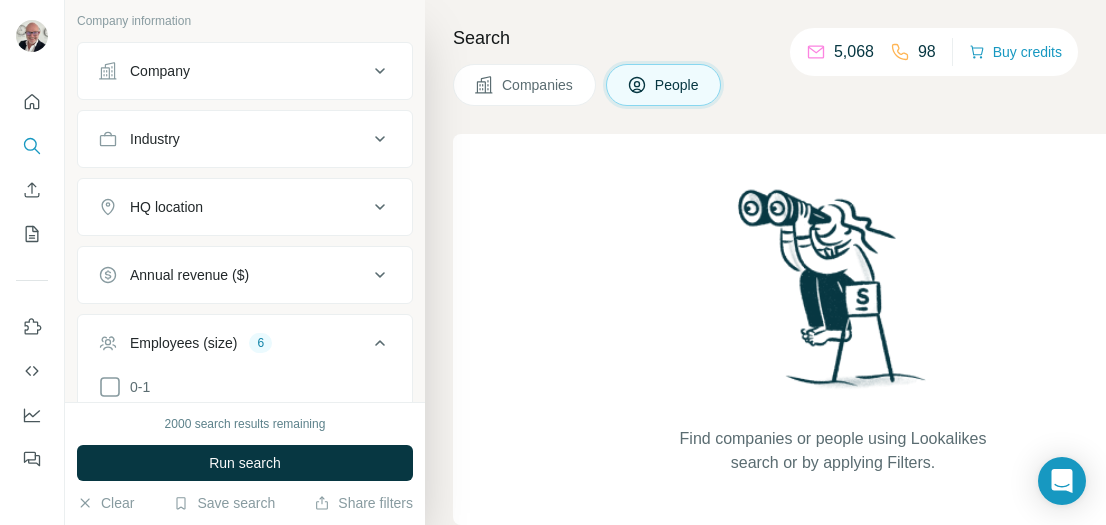click 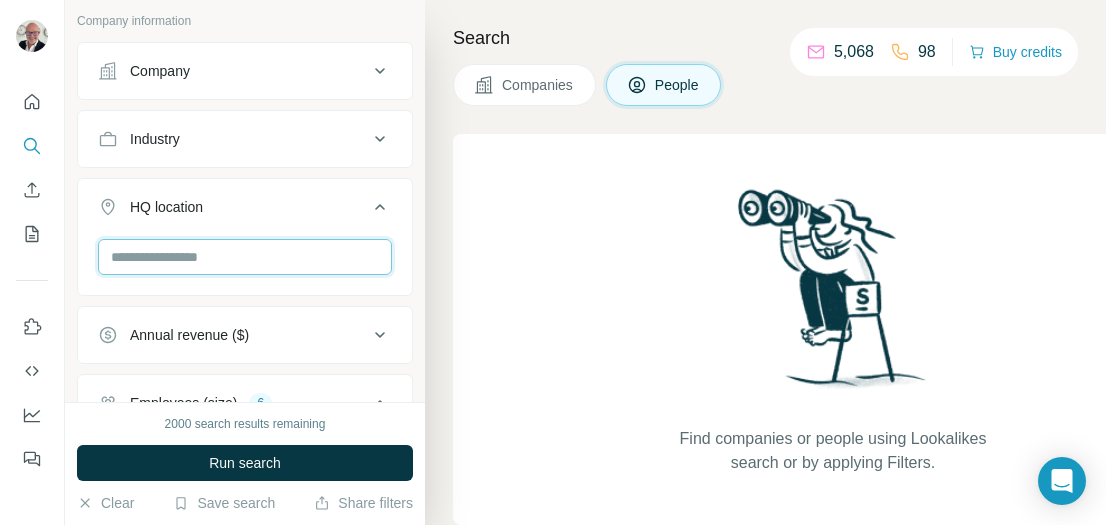 click at bounding box center (245, 257) 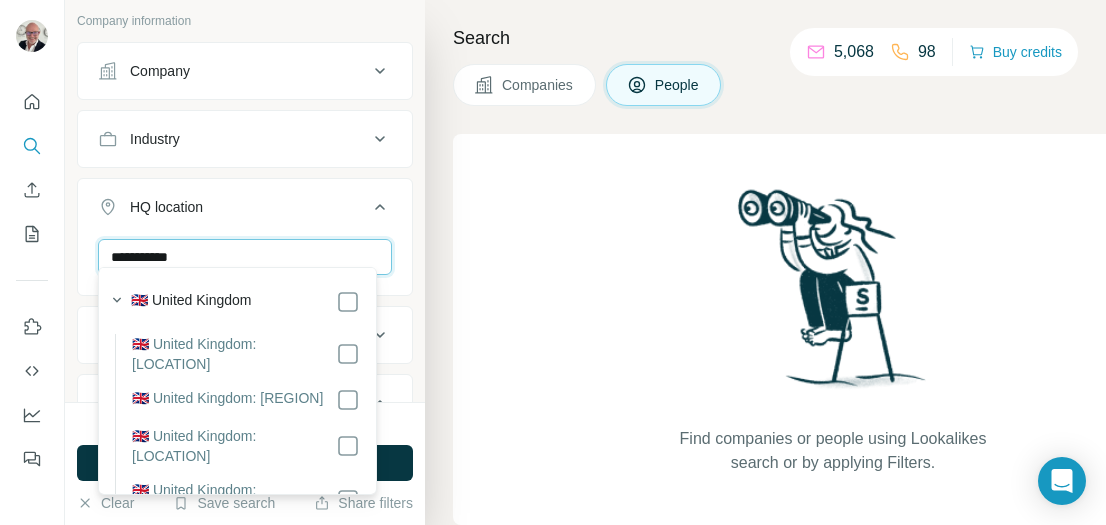 type on "**********" 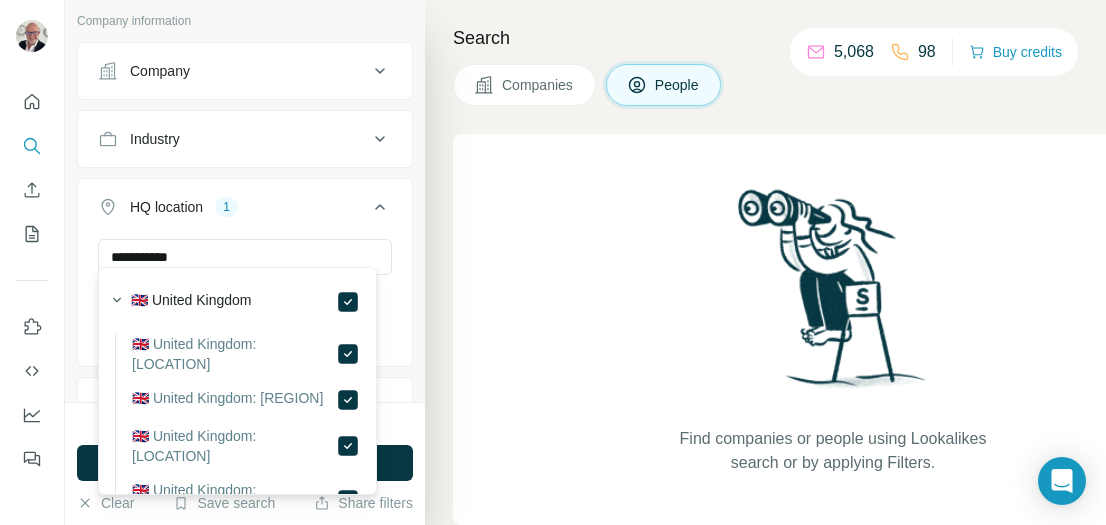 click on "Search Companies People Find companies or people using Lookalikes search or by applying Filters." at bounding box center [765, 262] 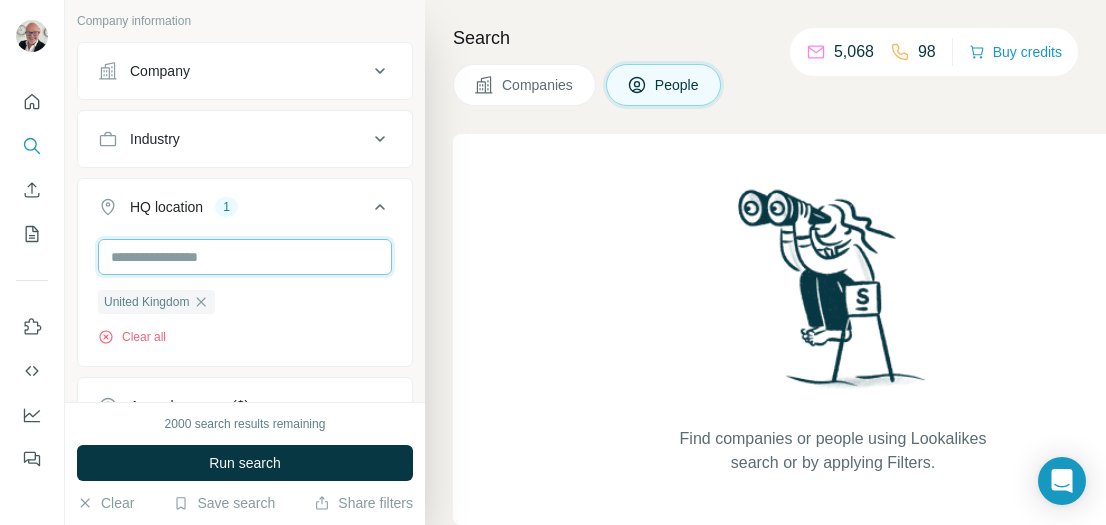 click at bounding box center (245, 257) 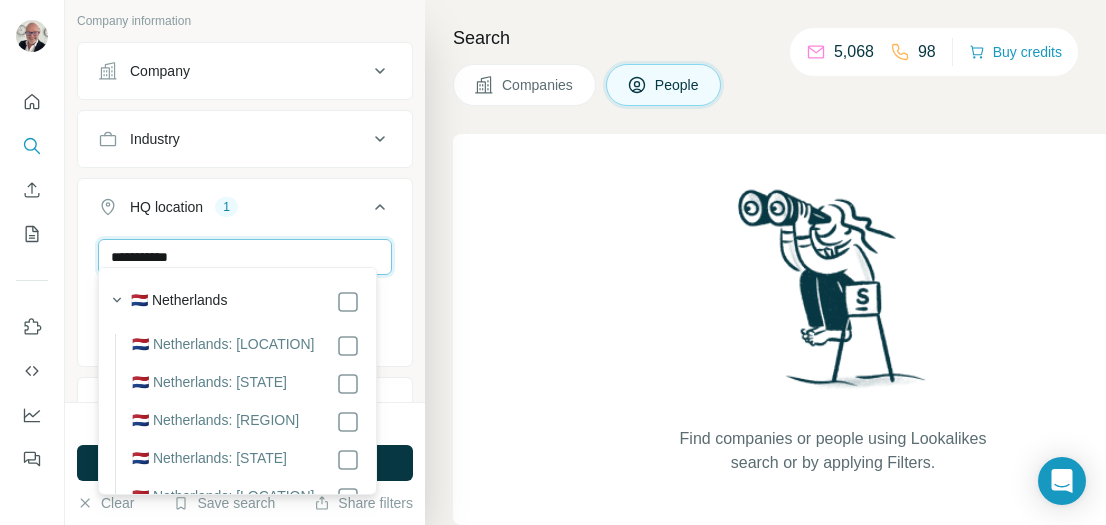 type on "**********" 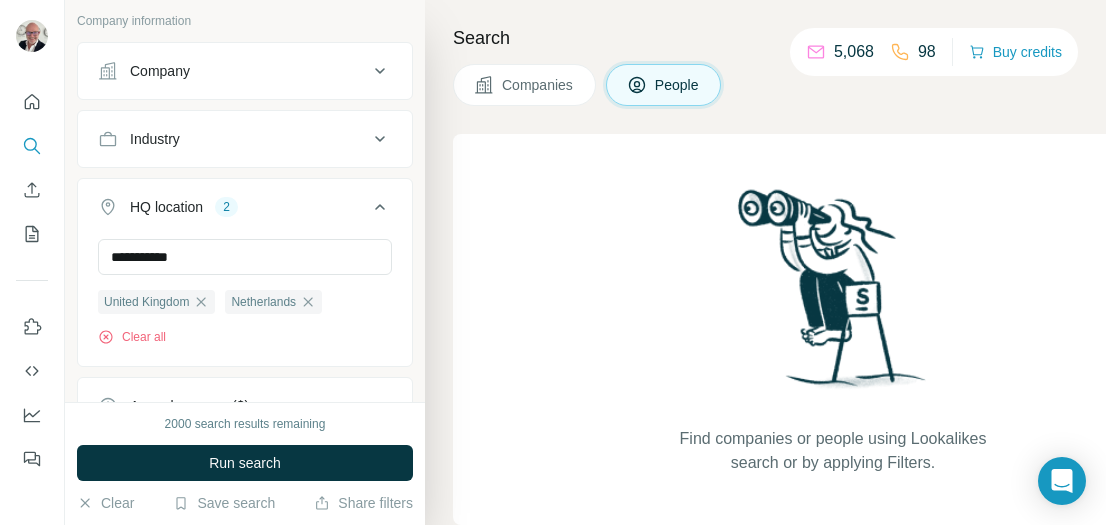 click on "**********" at bounding box center (245, 300) 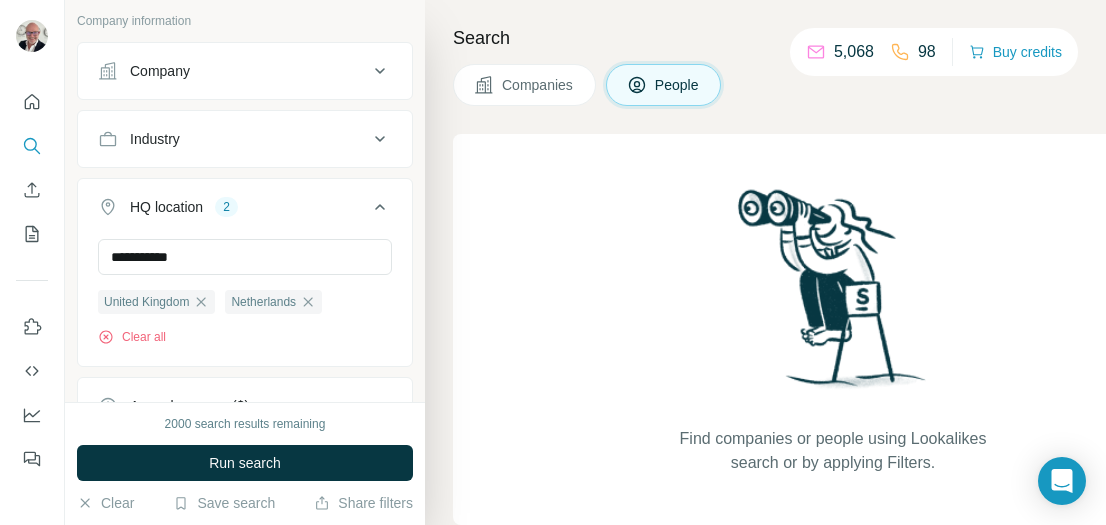 type 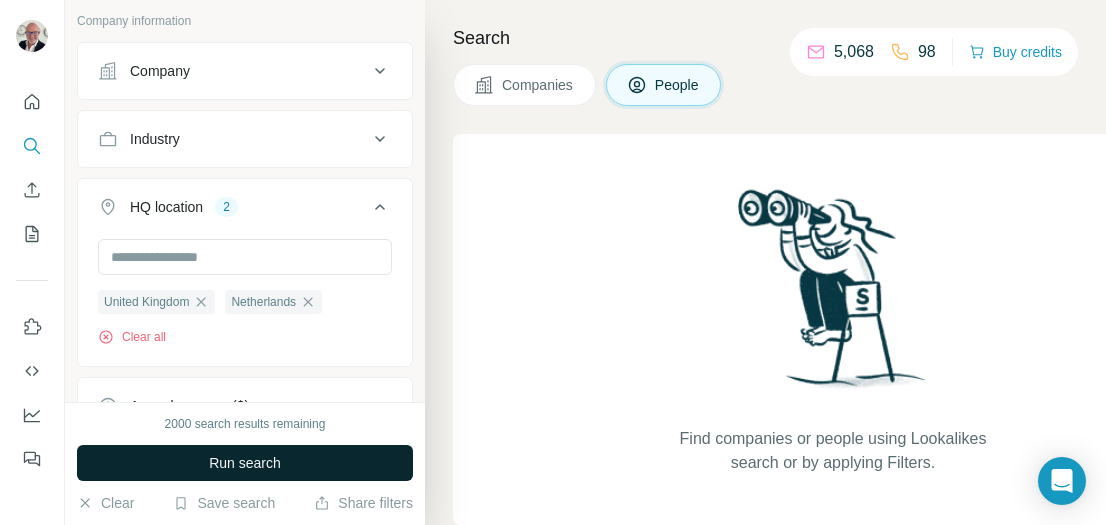 click on "Run search" at bounding box center (245, 463) 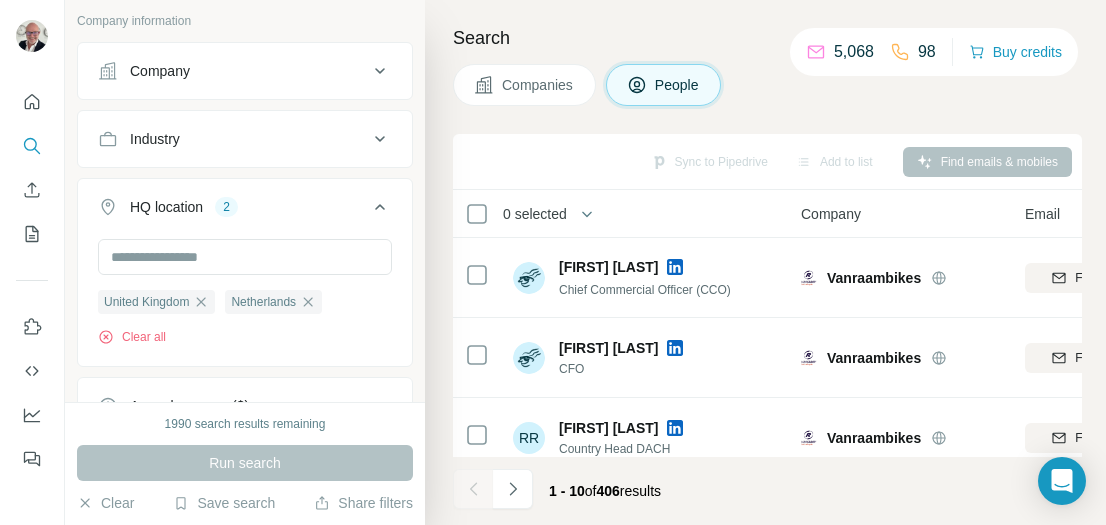 click on "Companies" at bounding box center (538, 85) 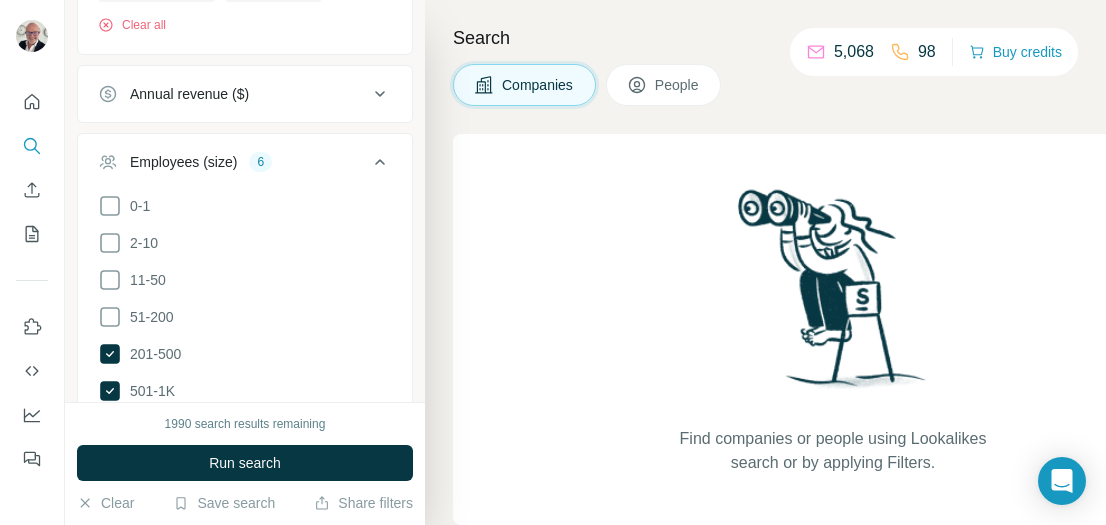 scroll, scrollTop: 364, scrollLeft: 0, axis: vertical 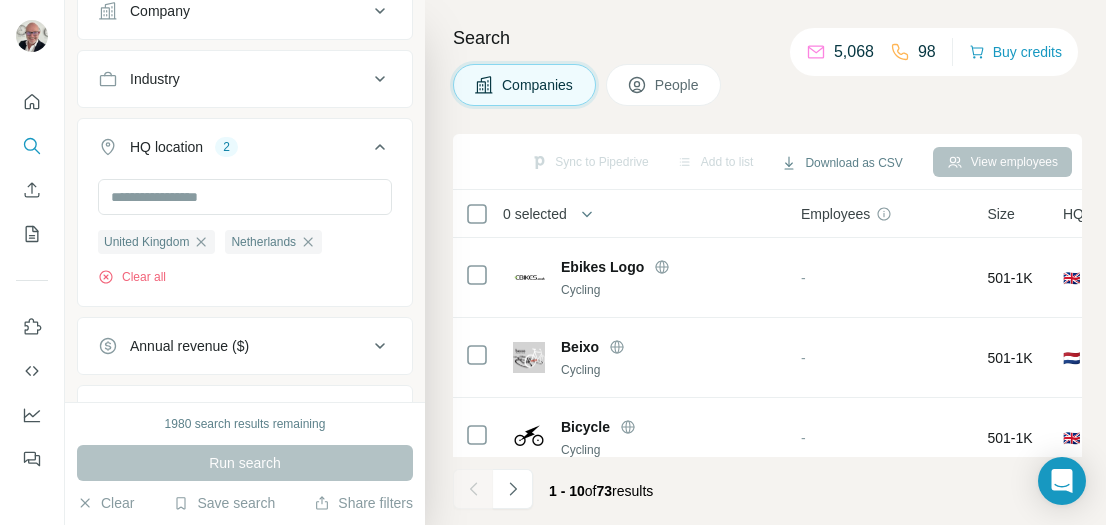 click on "People" at bounding box center [664, 85] 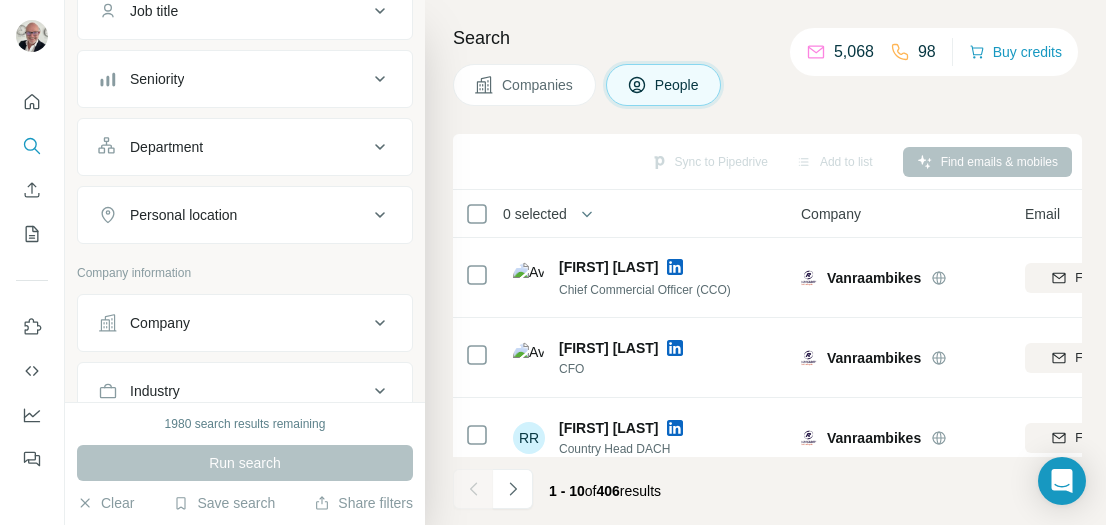 scroll, scrollTop: 736, scrollLeft: 0, axis: vertical 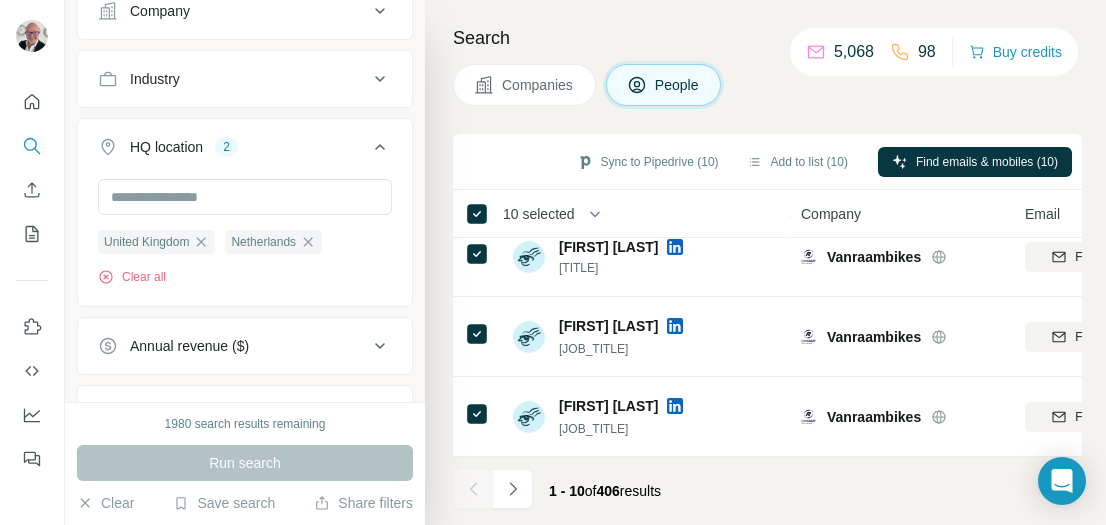 click at bounding box center [513, 489] 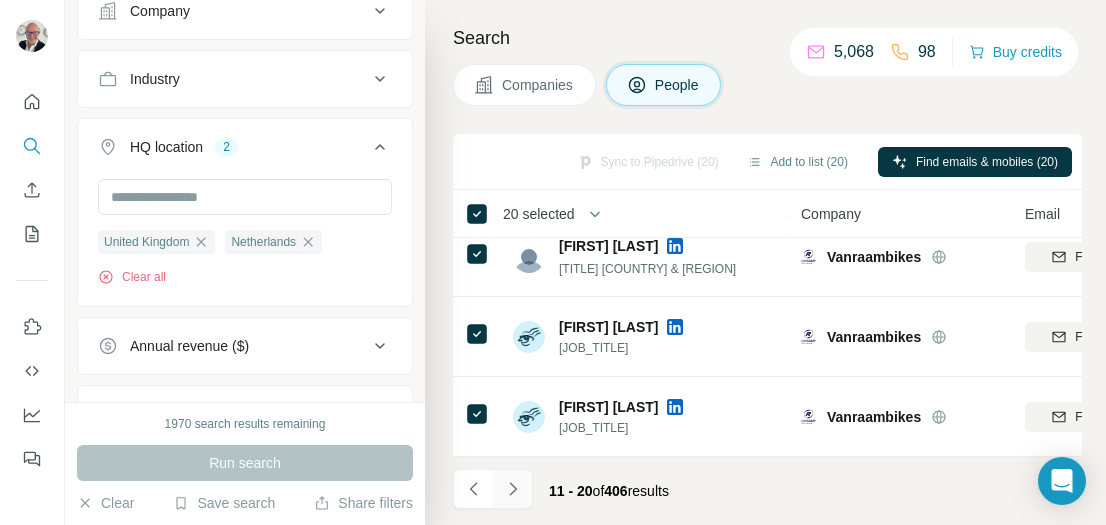 click on "[NUMBER] - [NUMBER] of [NUMBER] results" at bounding box center (767, 491) 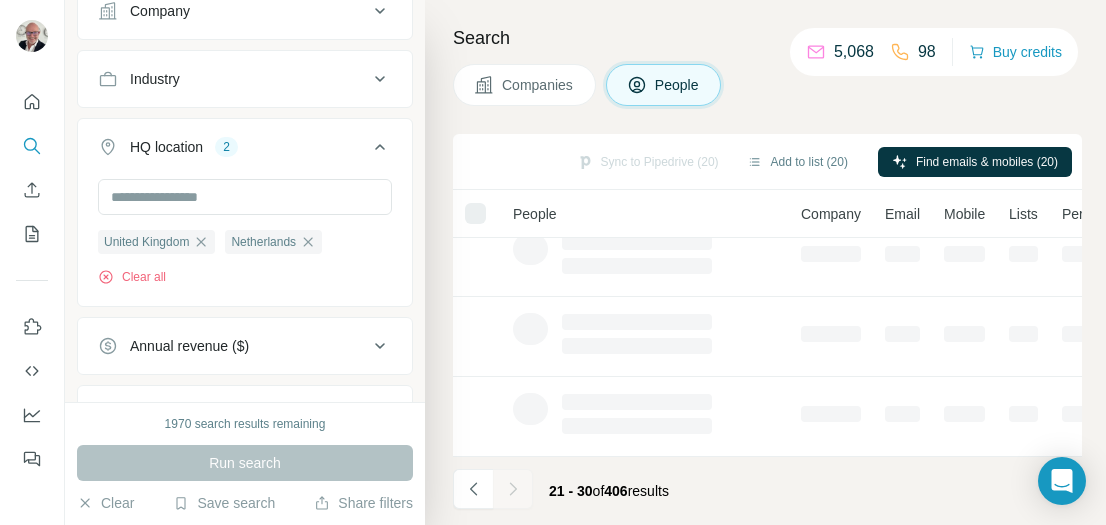 click at bounding box center (475, 213) 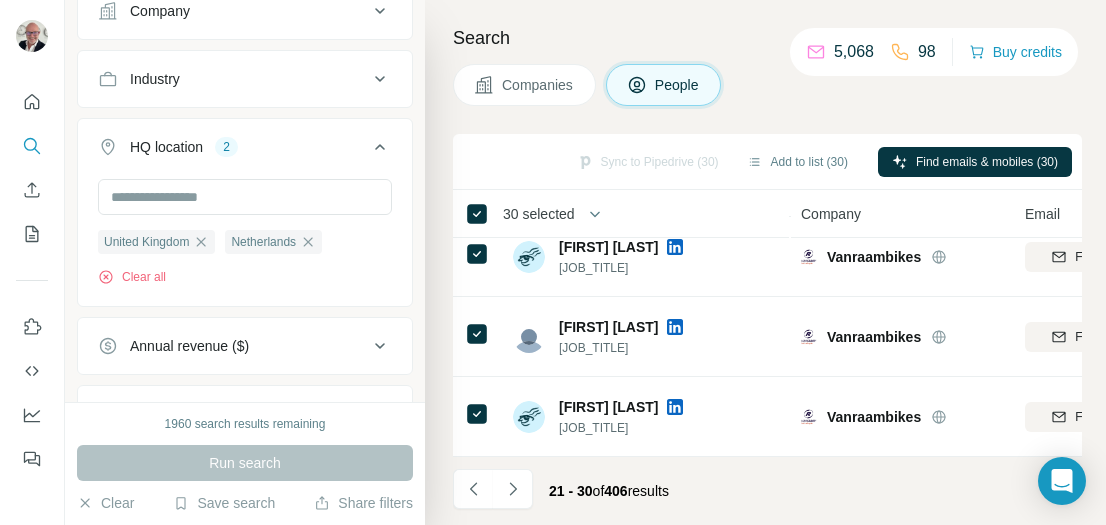 click 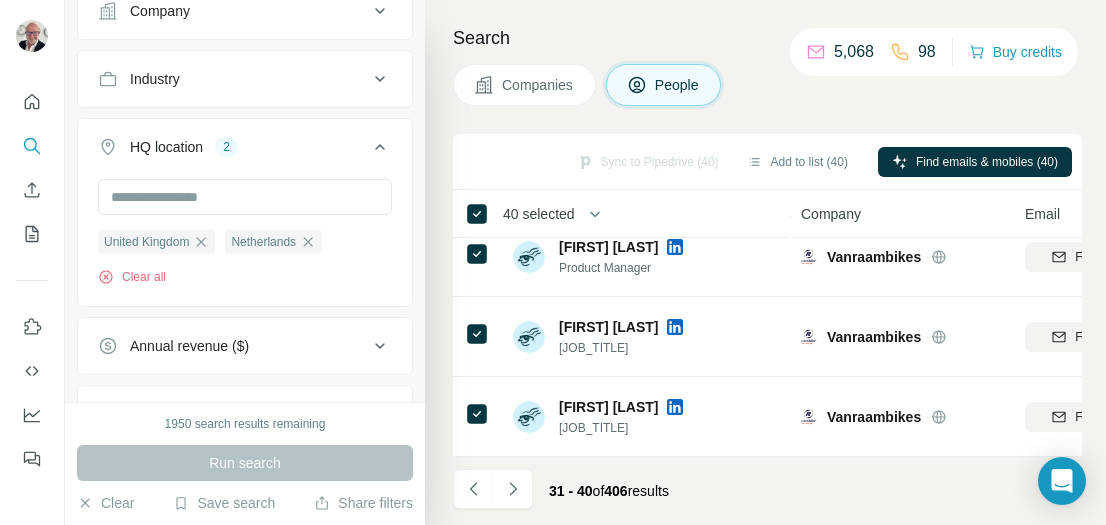 drag, startPoint x: 508, startPoint y: 490, endPoint x: 510, endPoint y: 455, distance: 35.057095 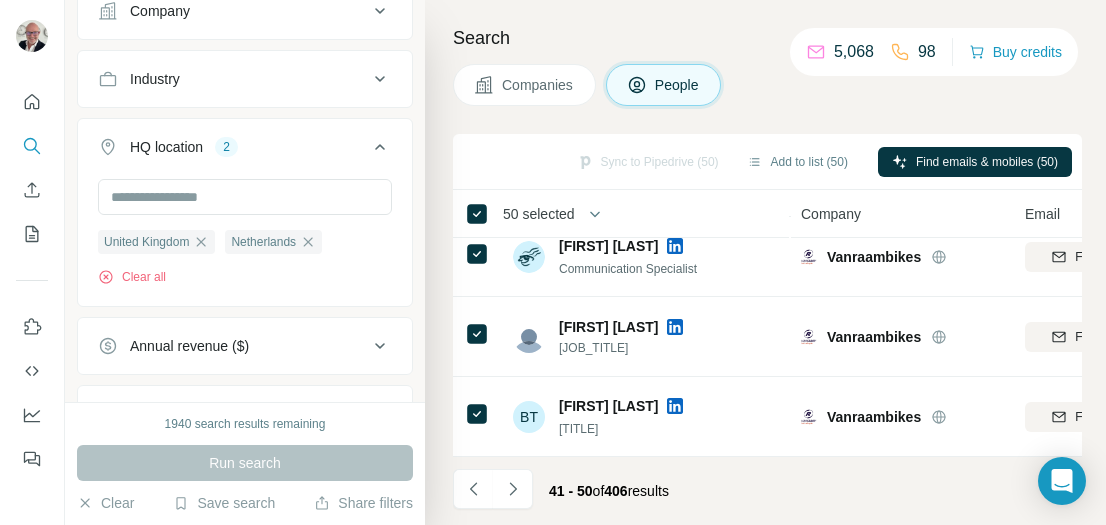 drag, startPoint x: 516, startPoint y: 489, endPoint x: 514, endPoint y: 461, distance: 28.071337 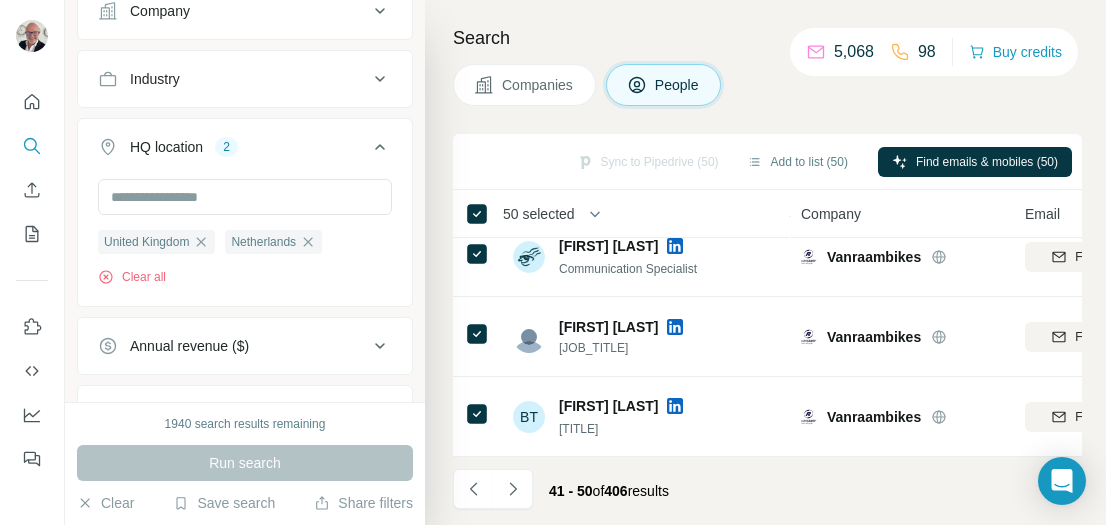 click 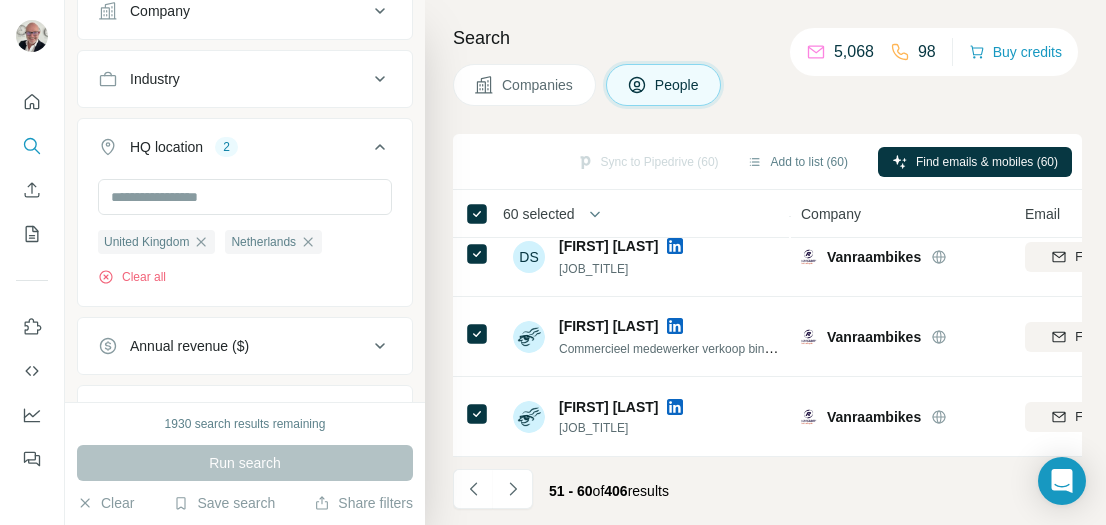 click at bounding box center (513, 489) 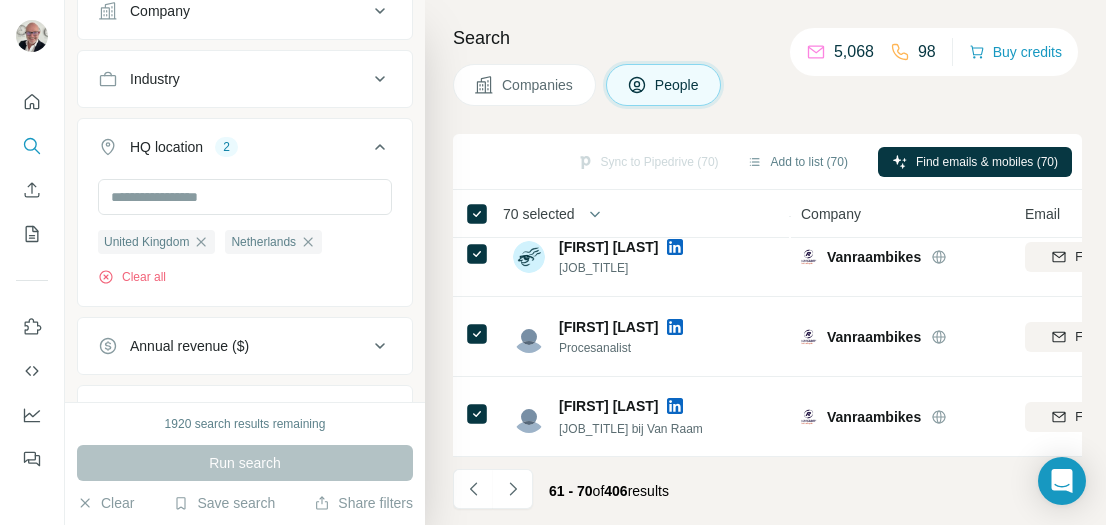 click 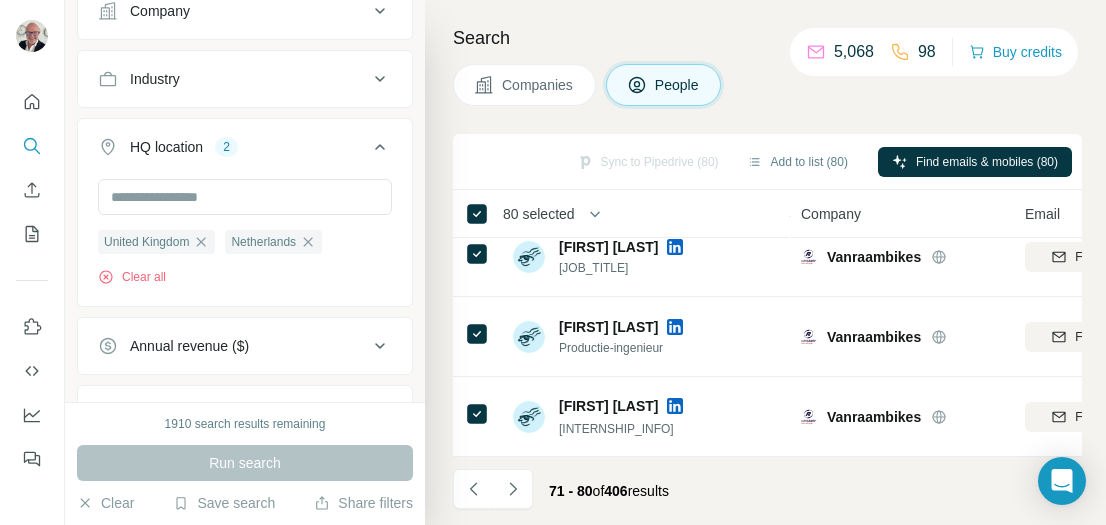 click 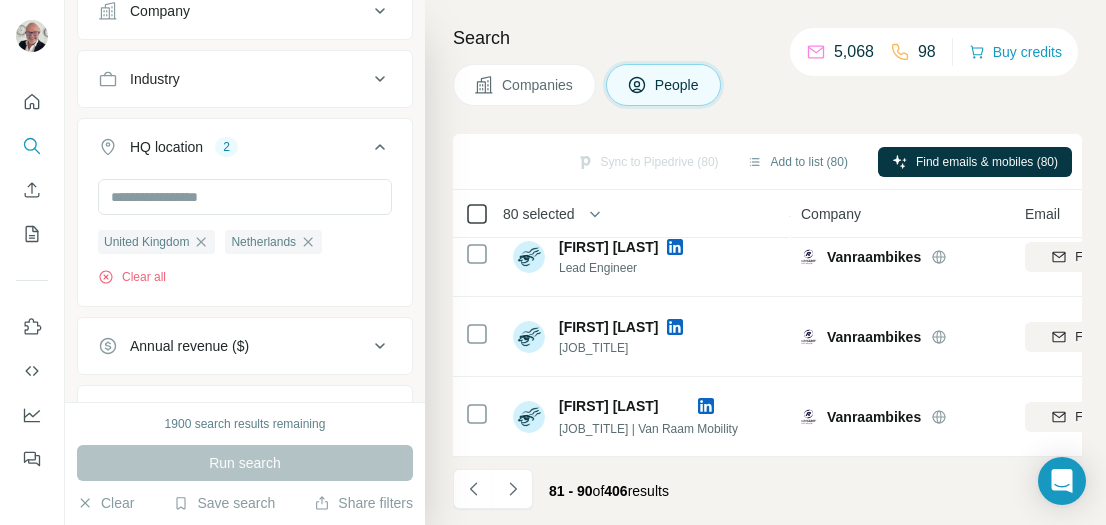 click 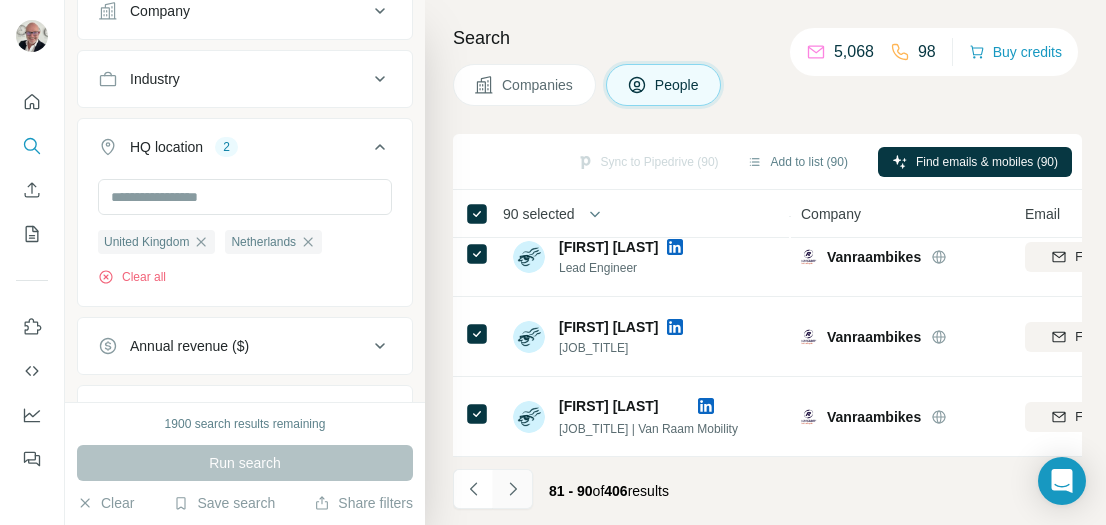 click at bounding box center (513, 489) 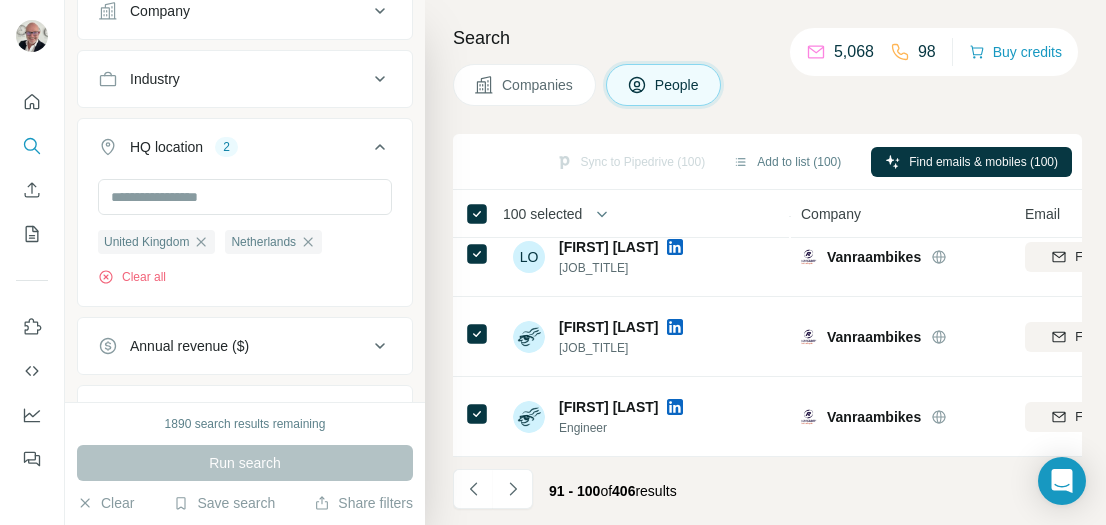 click 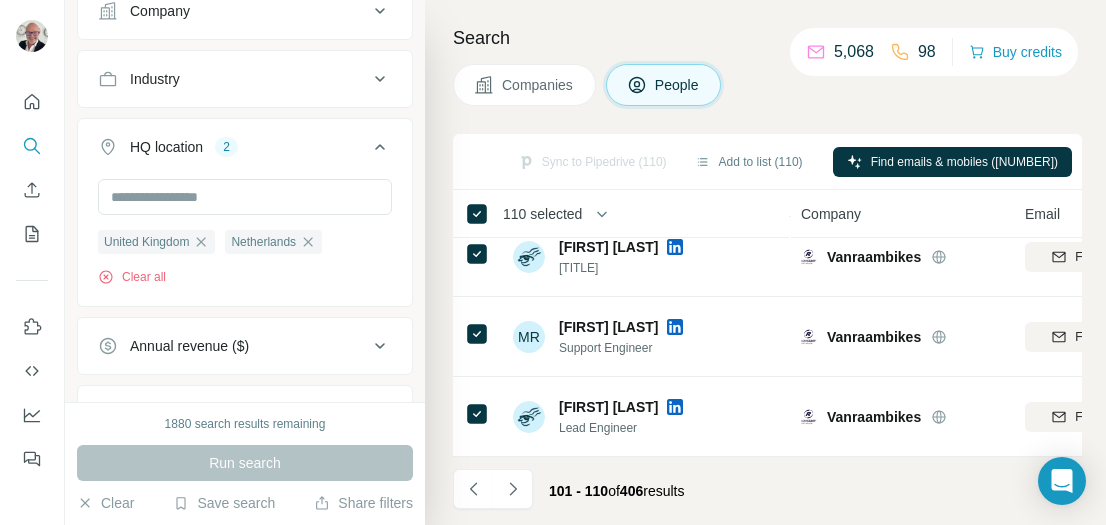 click 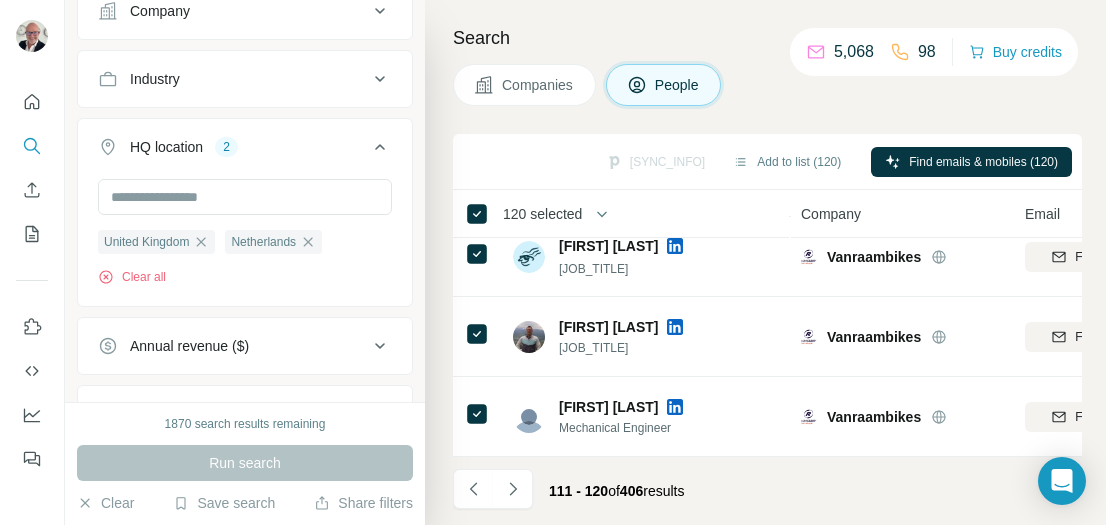 click 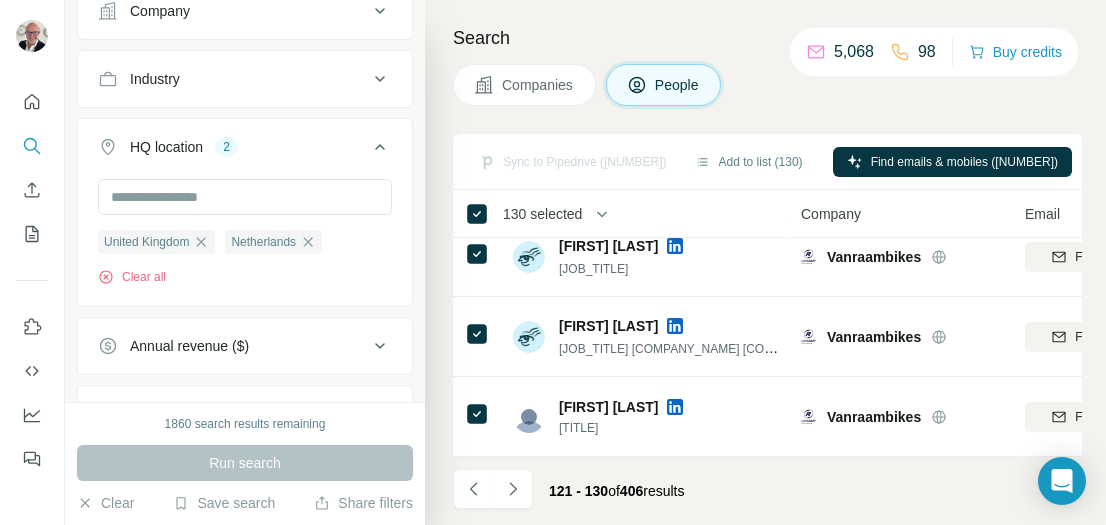 click at bounding box center [513, 489] 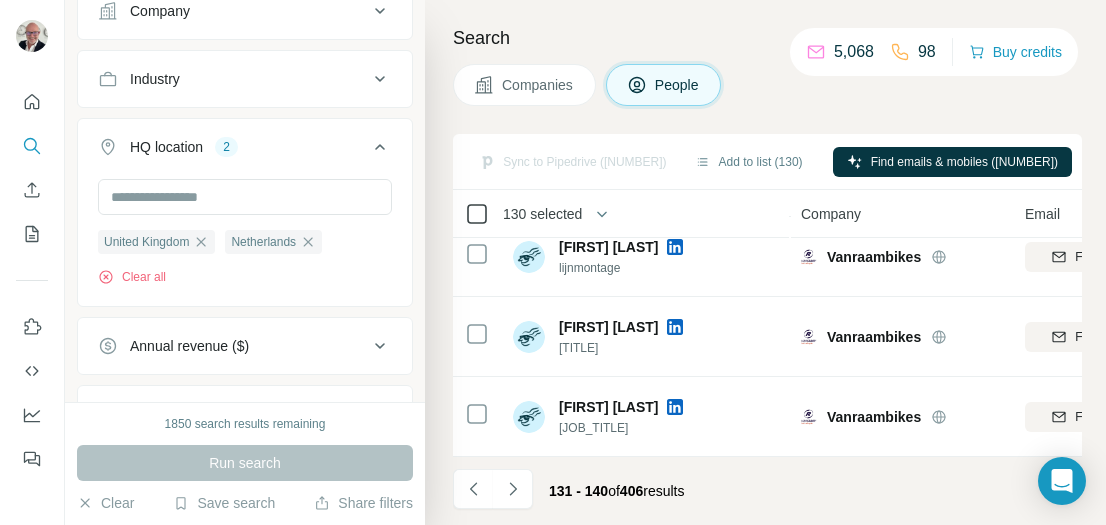 click on "130 selected" at bounding box center (613, 214) 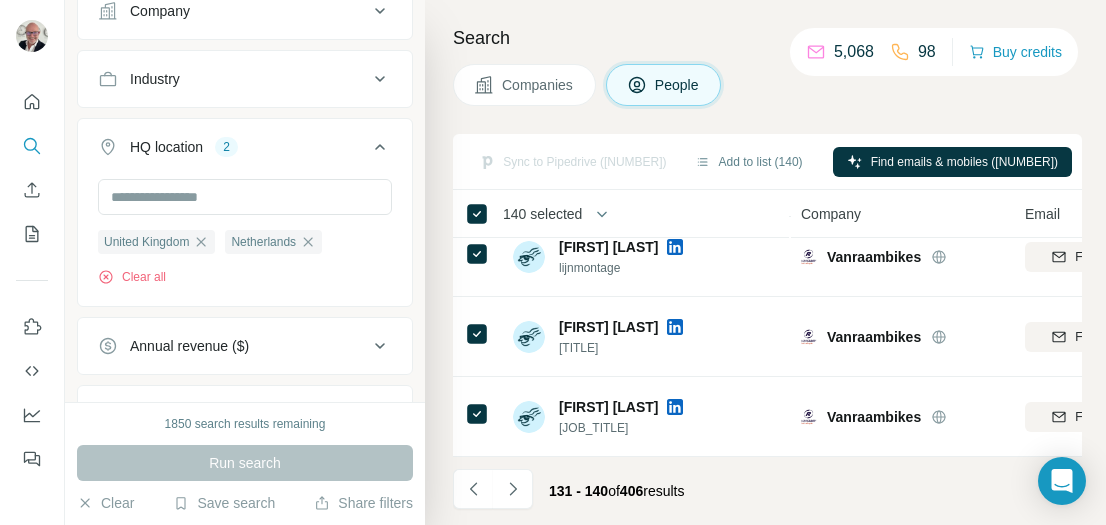 click 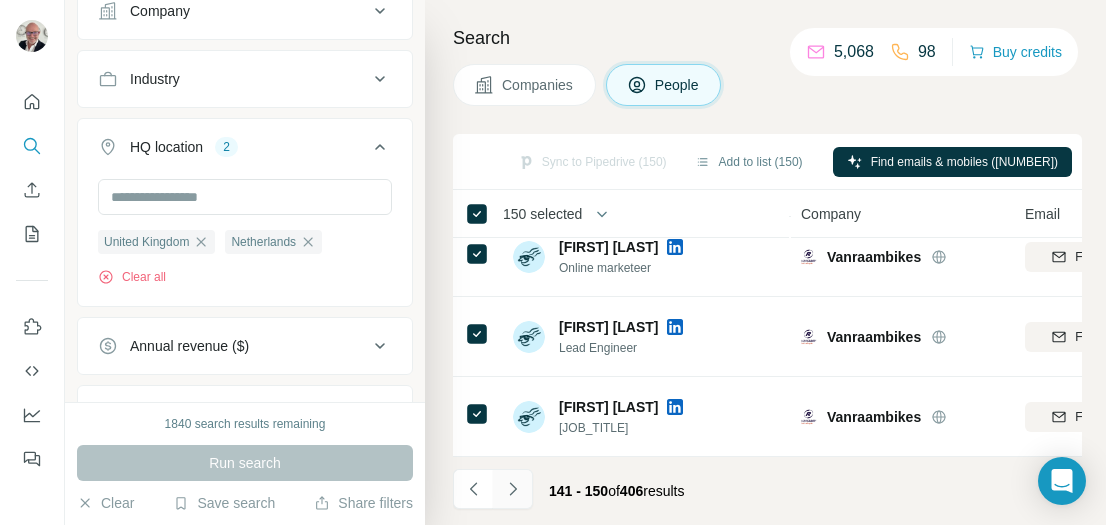 click 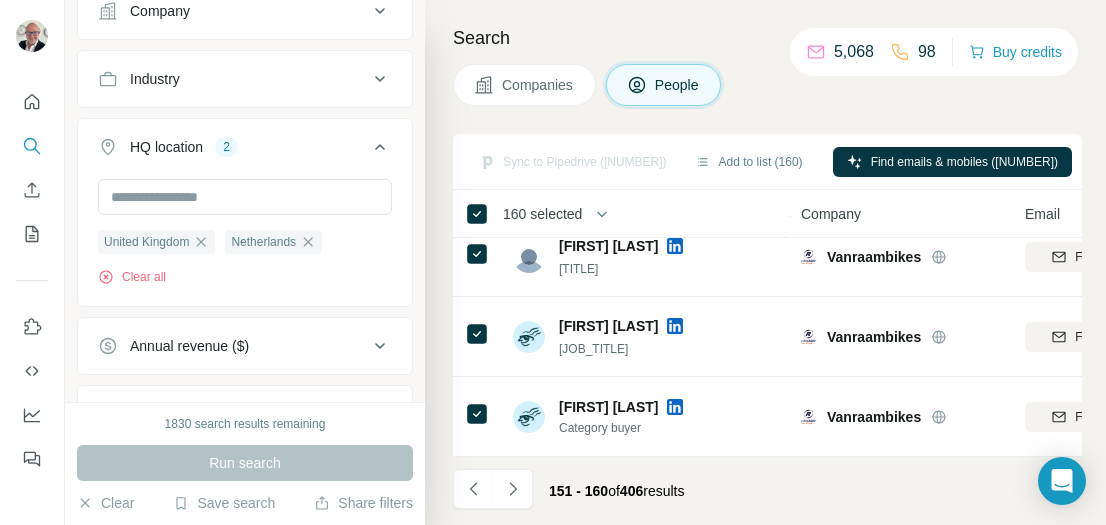 click at bounding box center (513, 489) 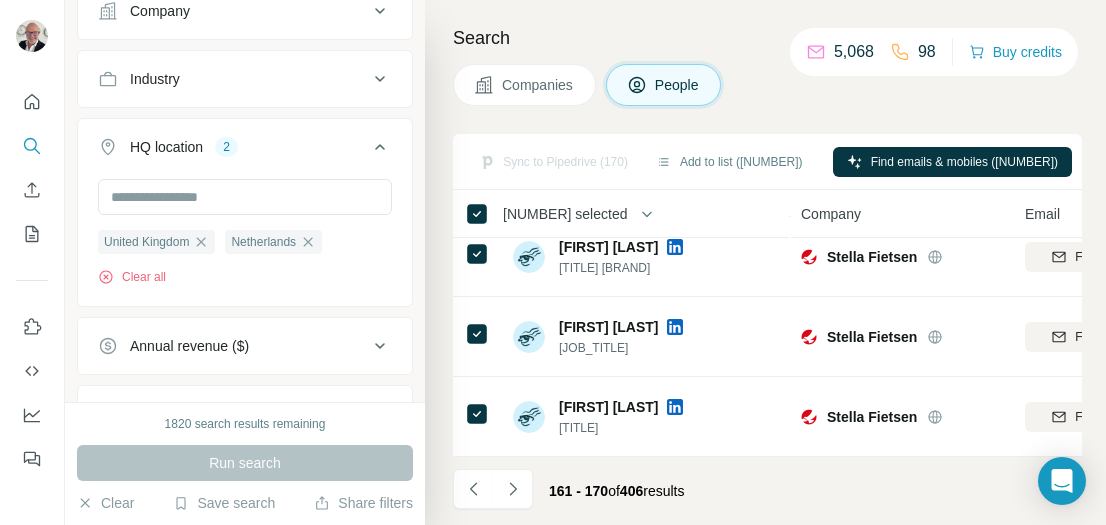click at bounding box center (513, 489) 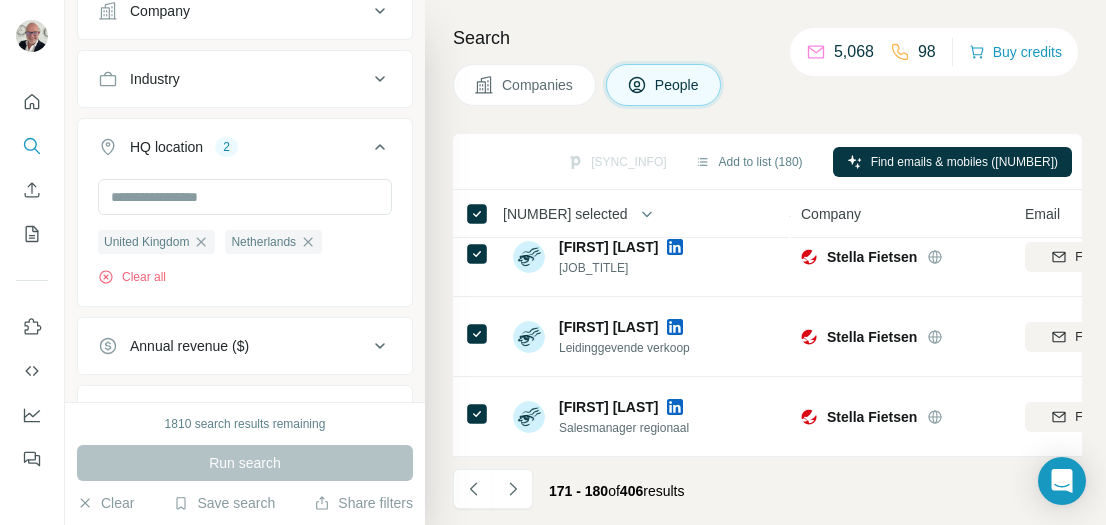 click 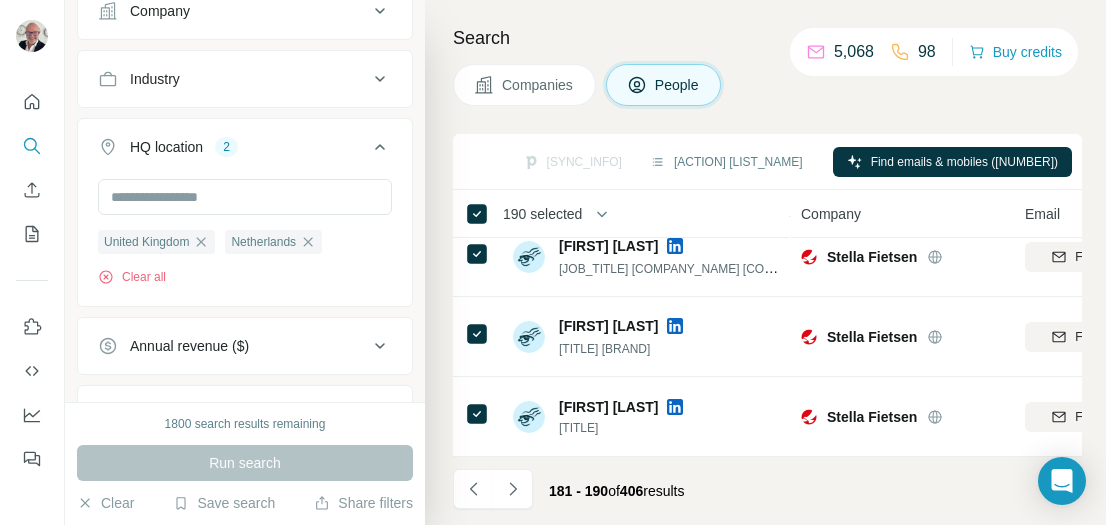 drag, startPoint x: 513, startPoint y: 490, endPoint x: 523, endPoint y: 465, distance: 26.925823 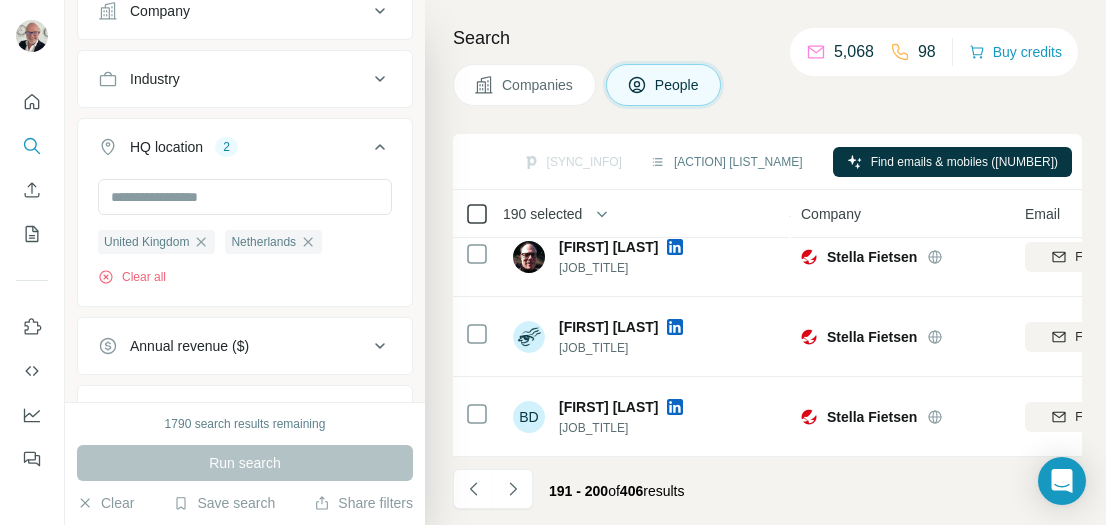 click 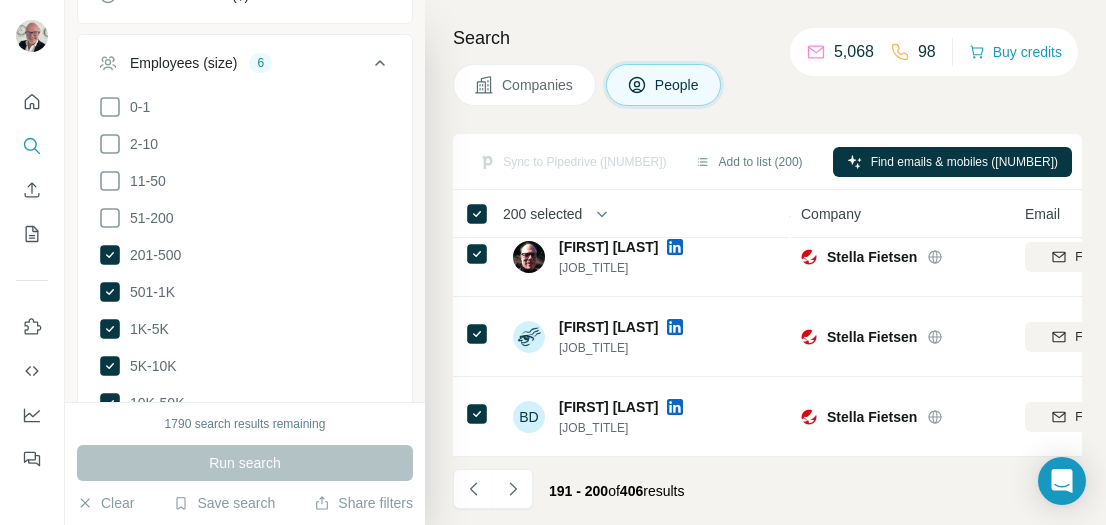 scroll, scrollTop: 1375, scrollLeft: 0, axis: vertical 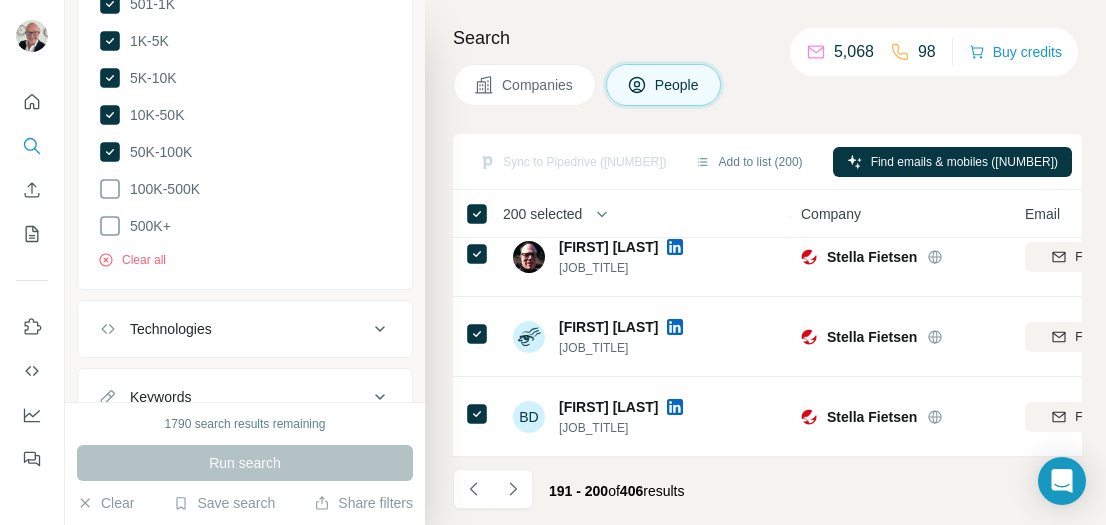 click 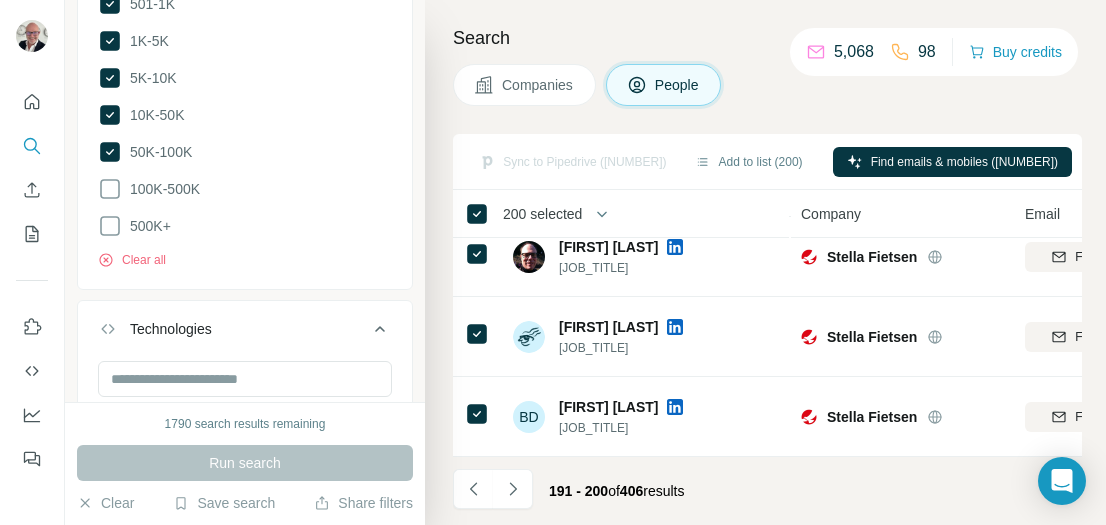 click 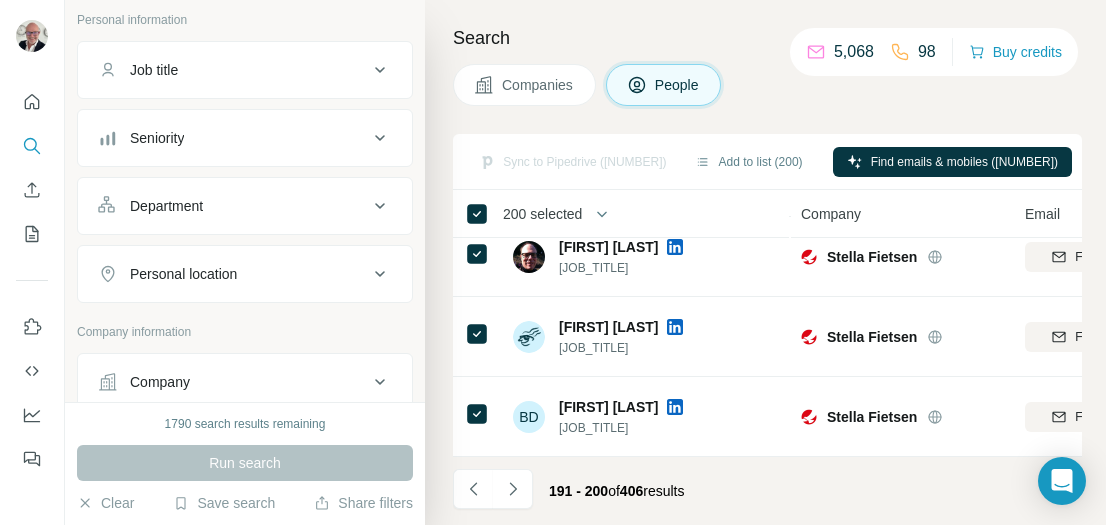 scroll, scrollTop: 328, scrollLeft: 0, axis: vertical 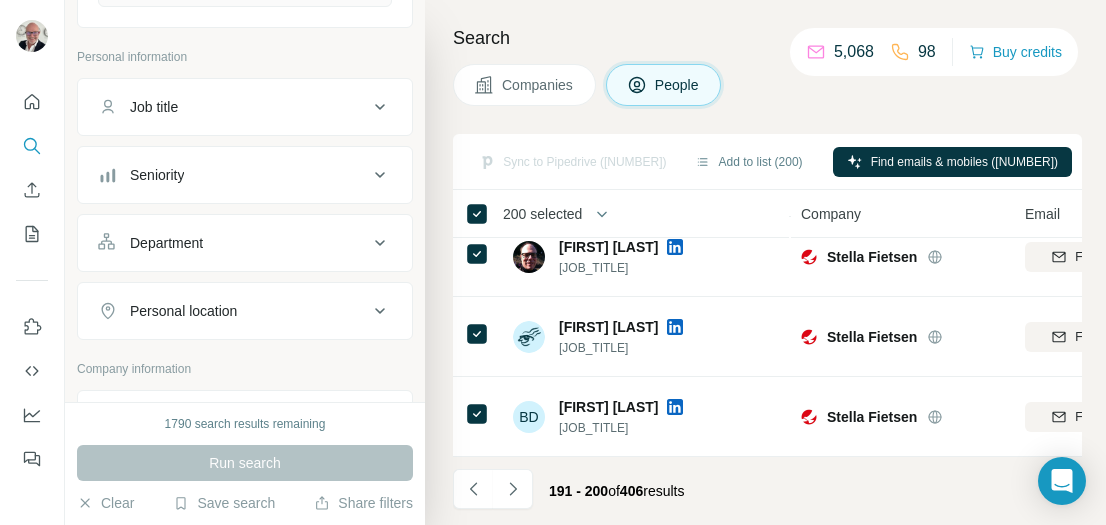 click 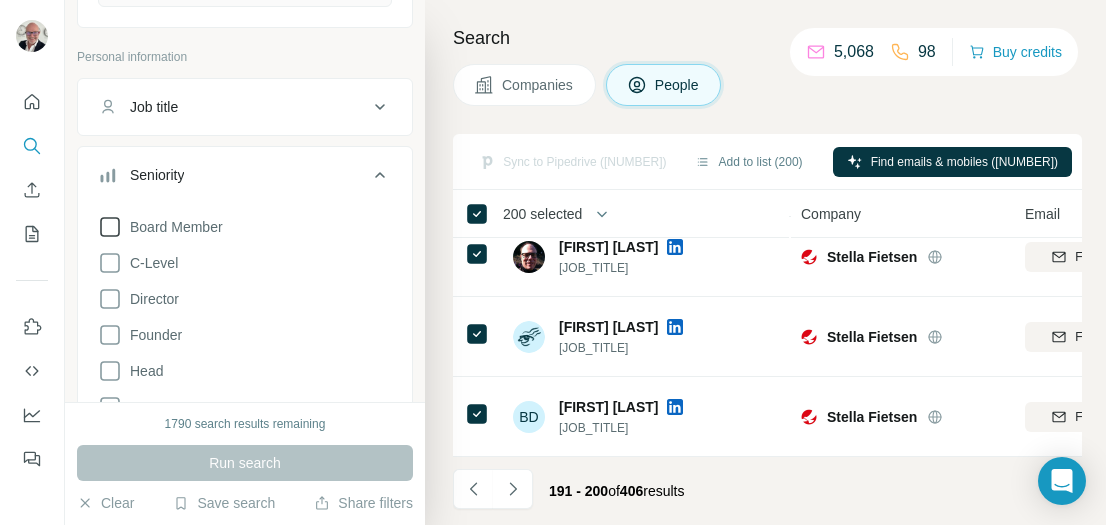 click on "Board Member" at bounding box center [172, 227] 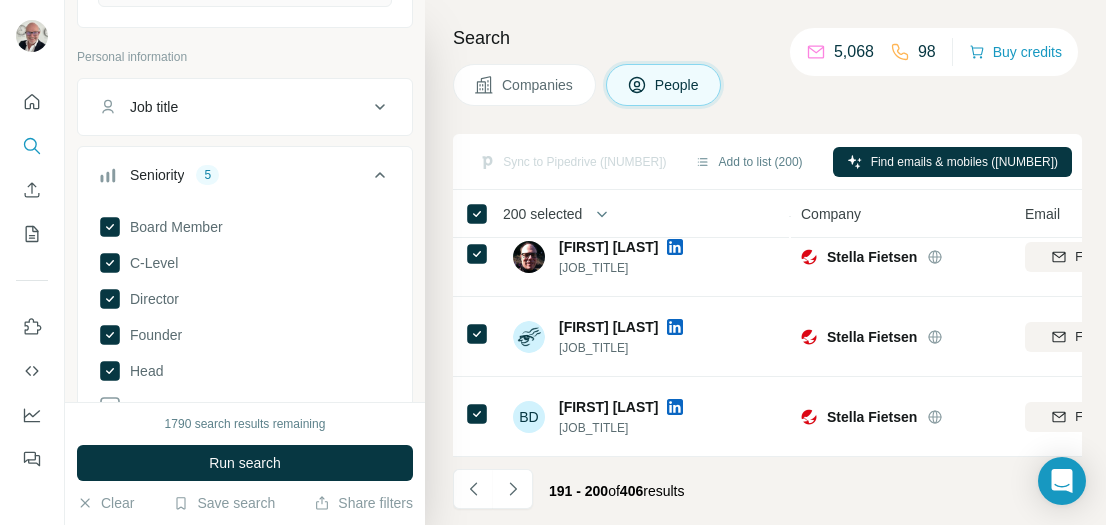 scroll, scrollTop: 353, scrollLeft: 0, axis: vertical 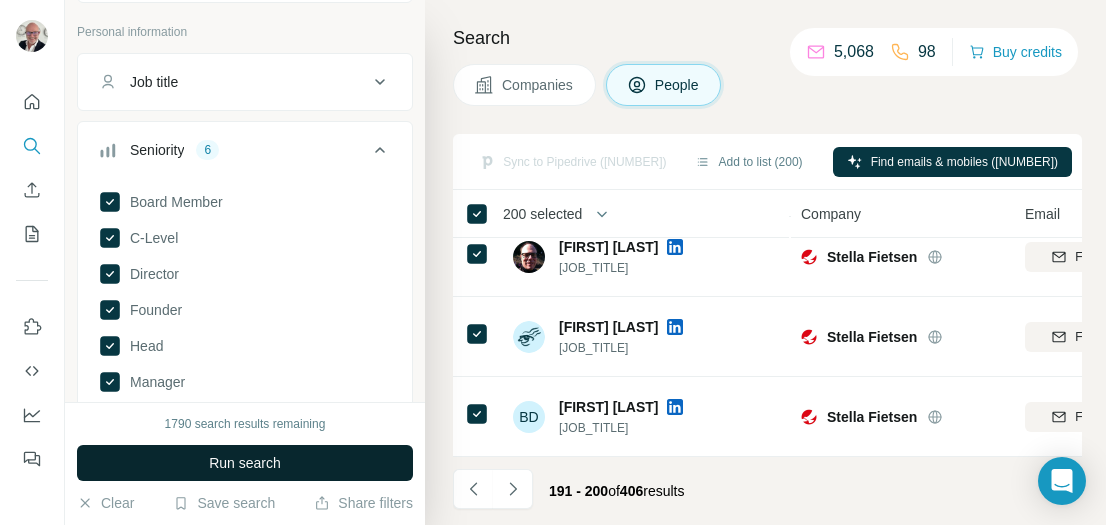 click on "Run search" at bounding box center [245, 463] 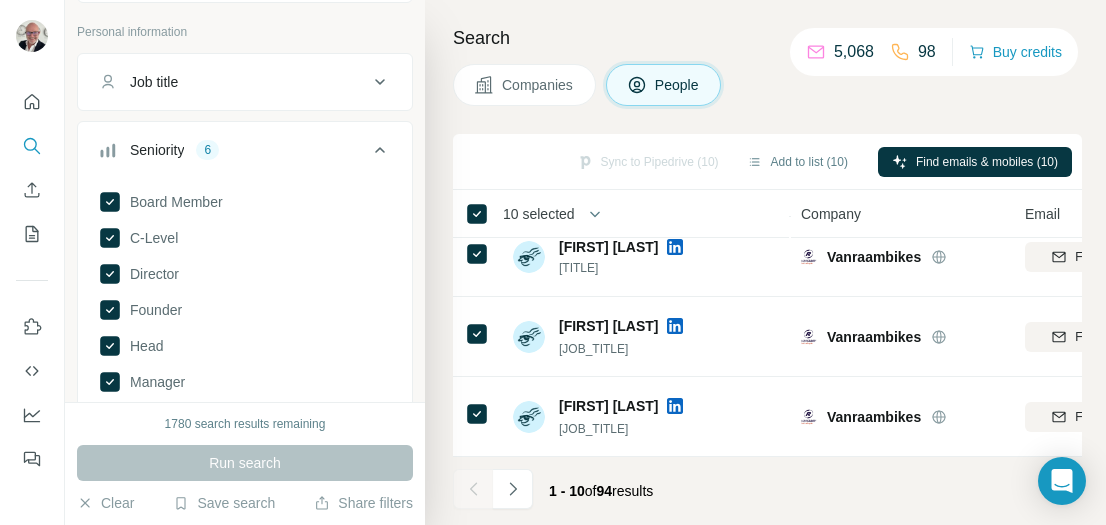 click 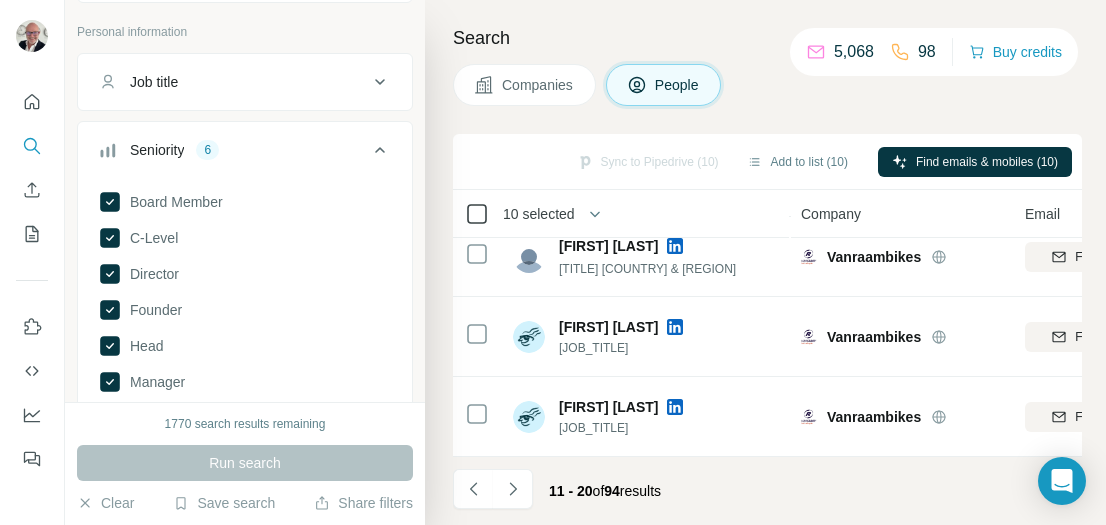 click 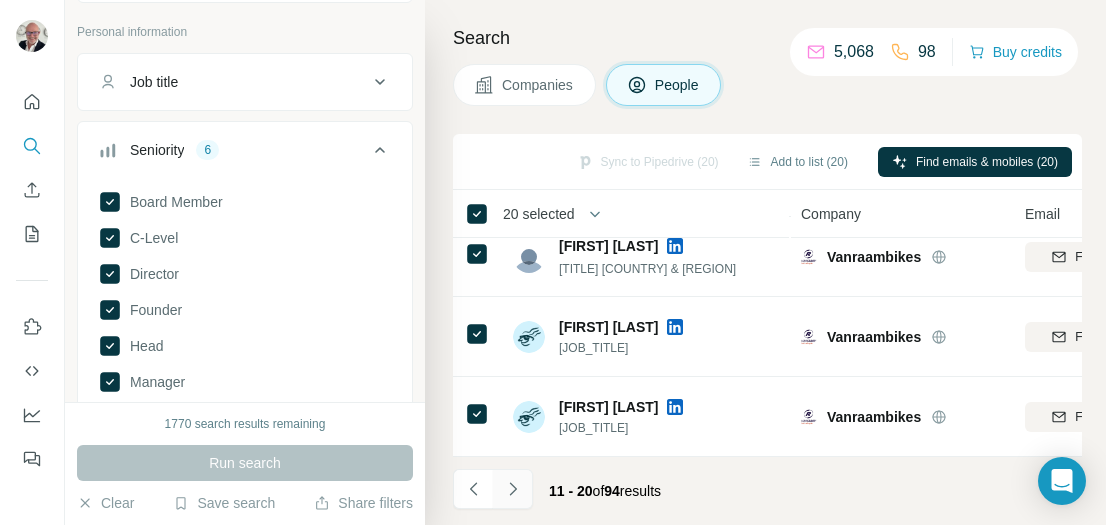 click 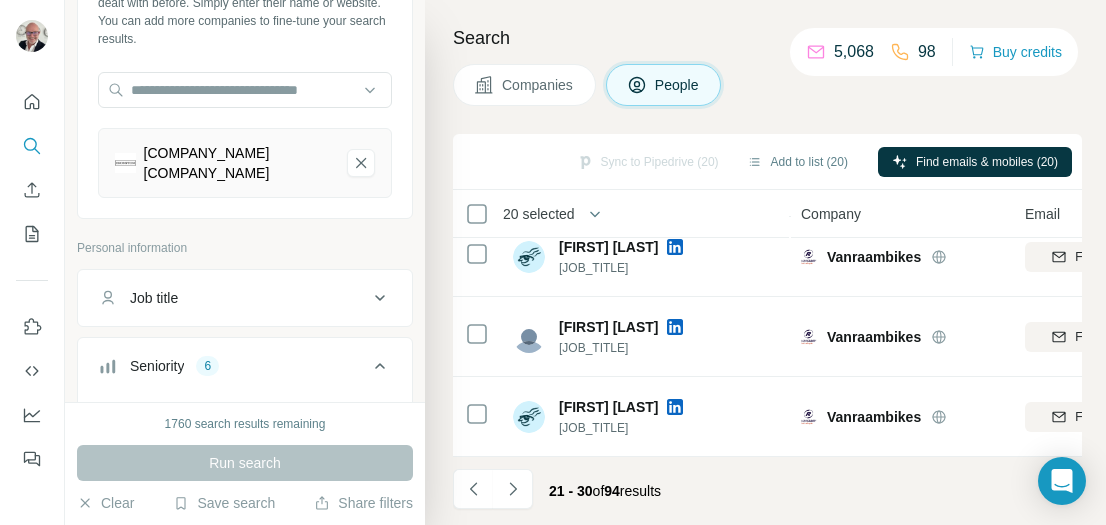 scroll, scrollTop: 342, scrollLeft: 0, axis: vertical 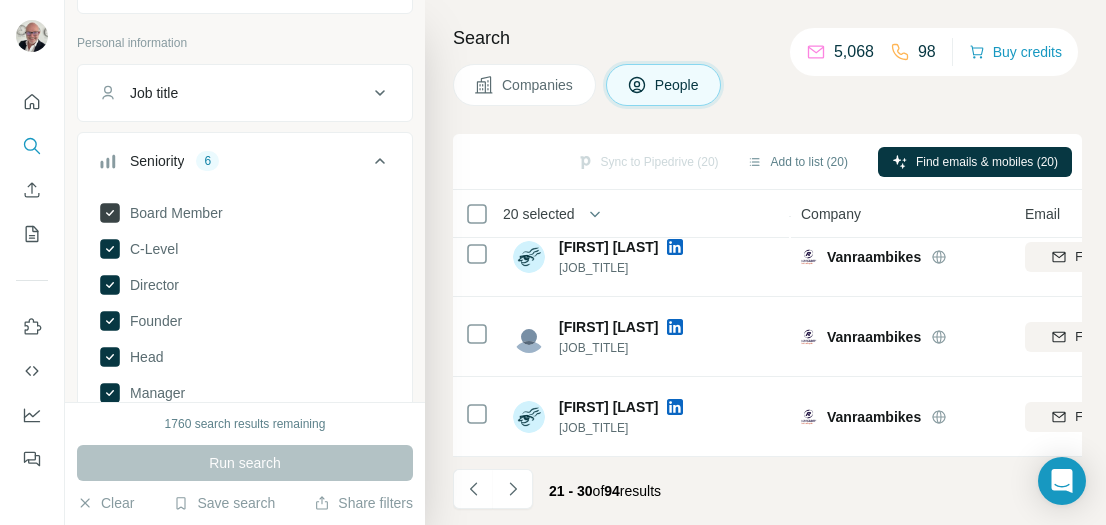 click 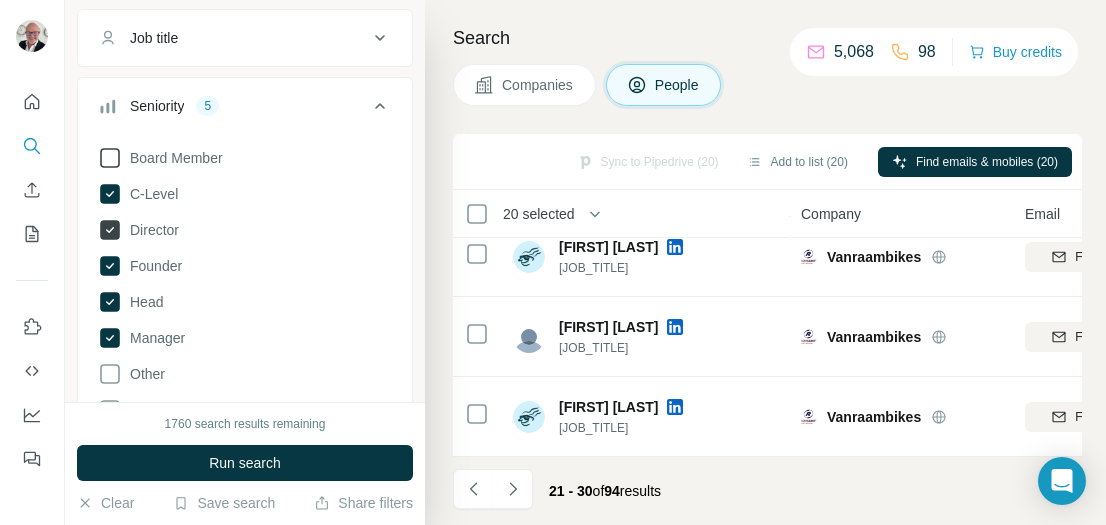 scroll, scrollTop: 439, scrollLeft: 0, axis: vertical 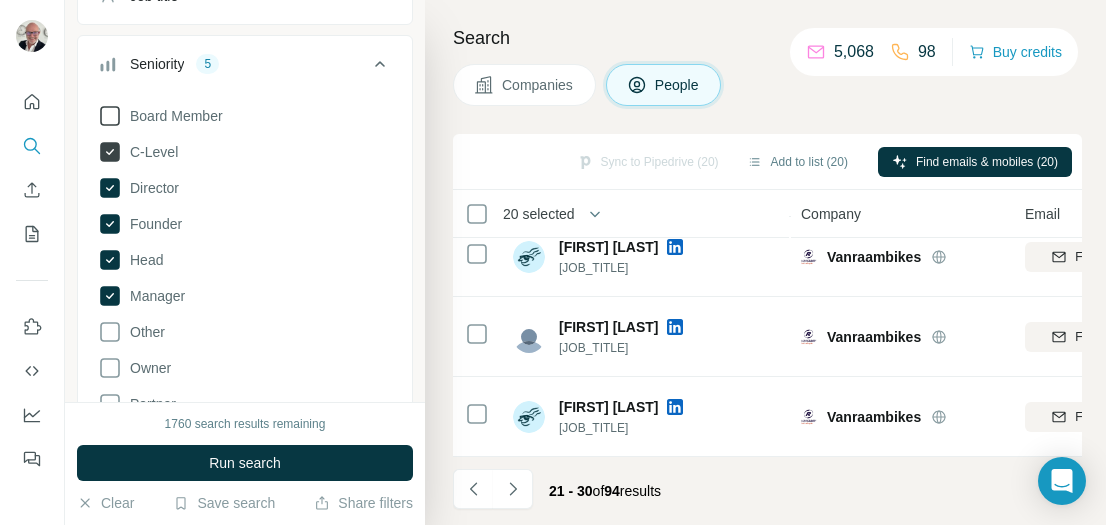 click on "C-Level" at bounding box center (150, 152) 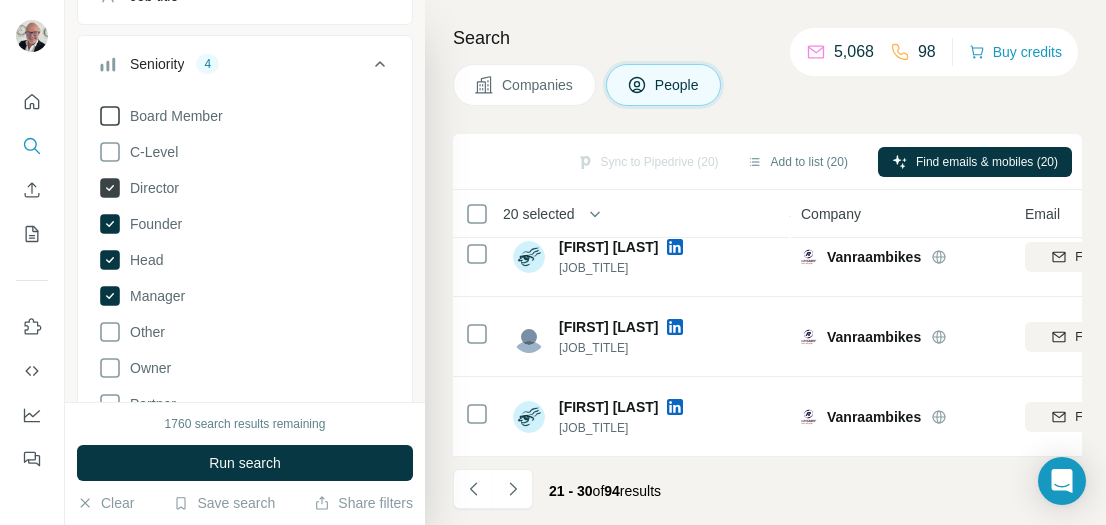click on "Director" at bounding box center [150, 188] 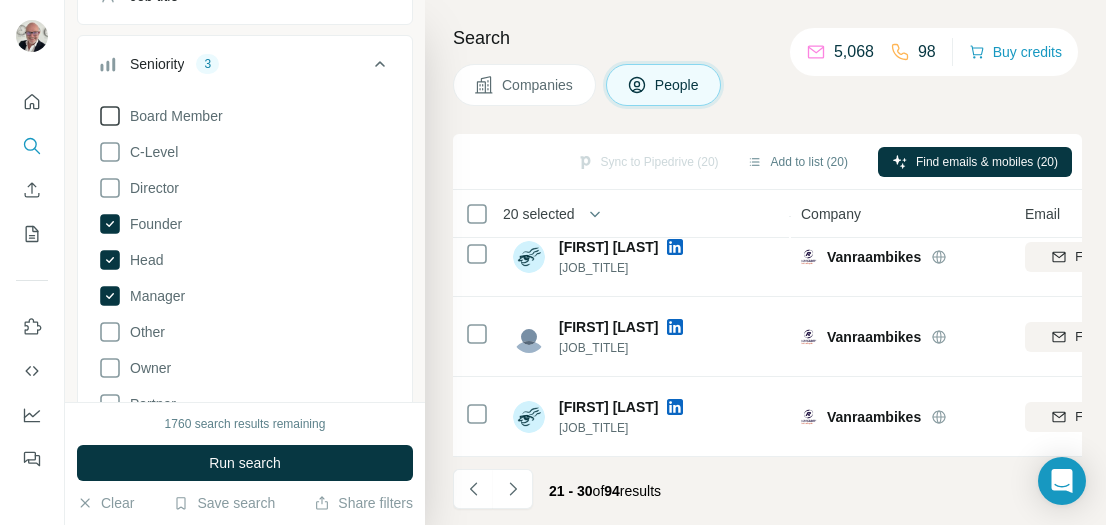 click on "Board Member C-Level Director Founder Head Manager Other Owner Partner VP Clear all" at bounding box center [245, 289] 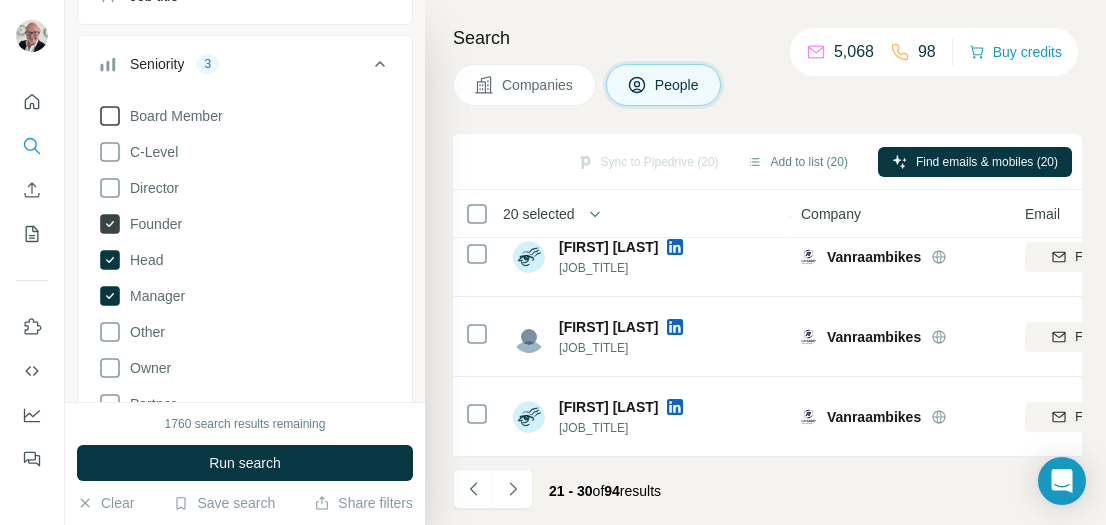 click 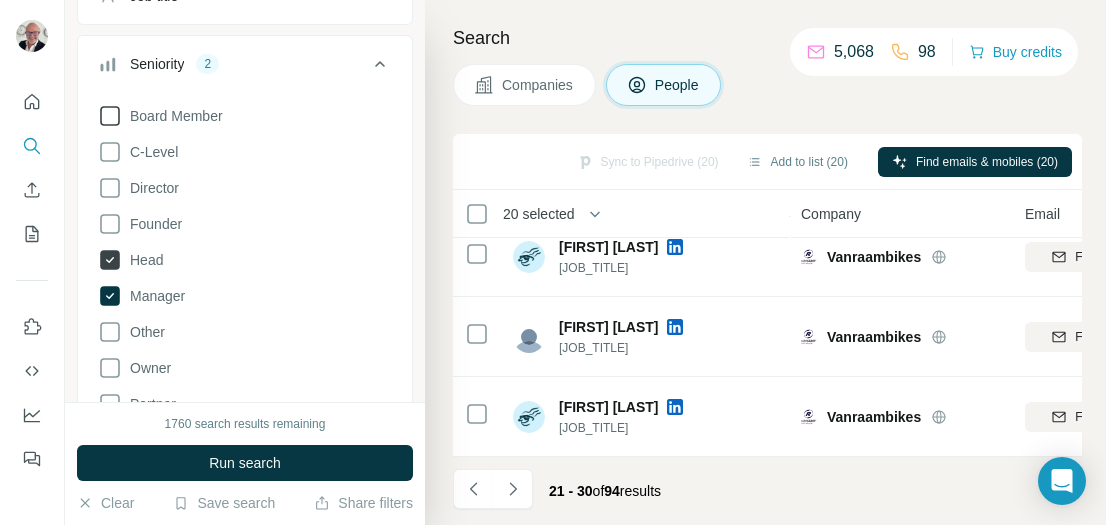 click 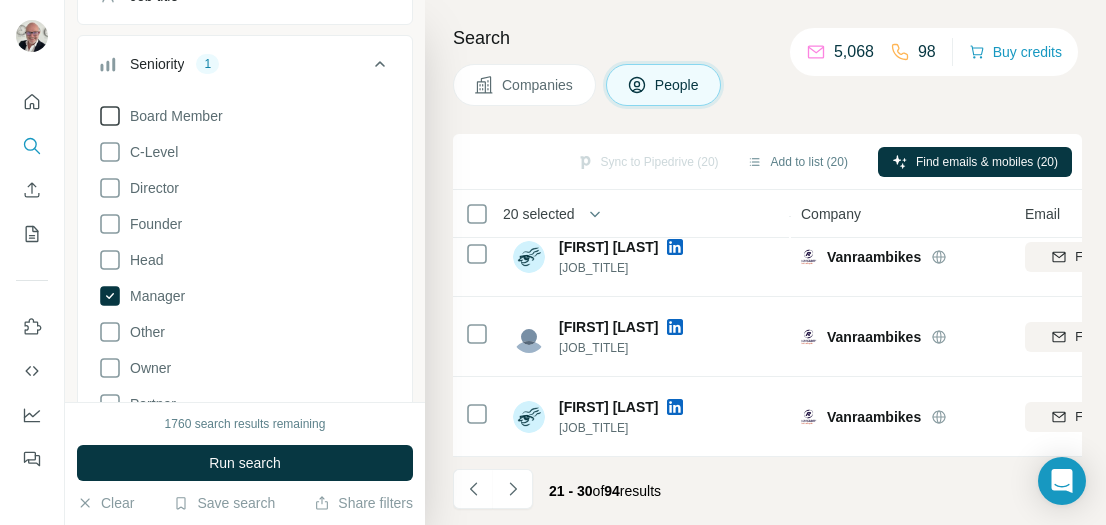 drag, startPoint x: 113, startPoint y: 260, endPoint x: 111, endPoint y: 271, distance: 11.18034 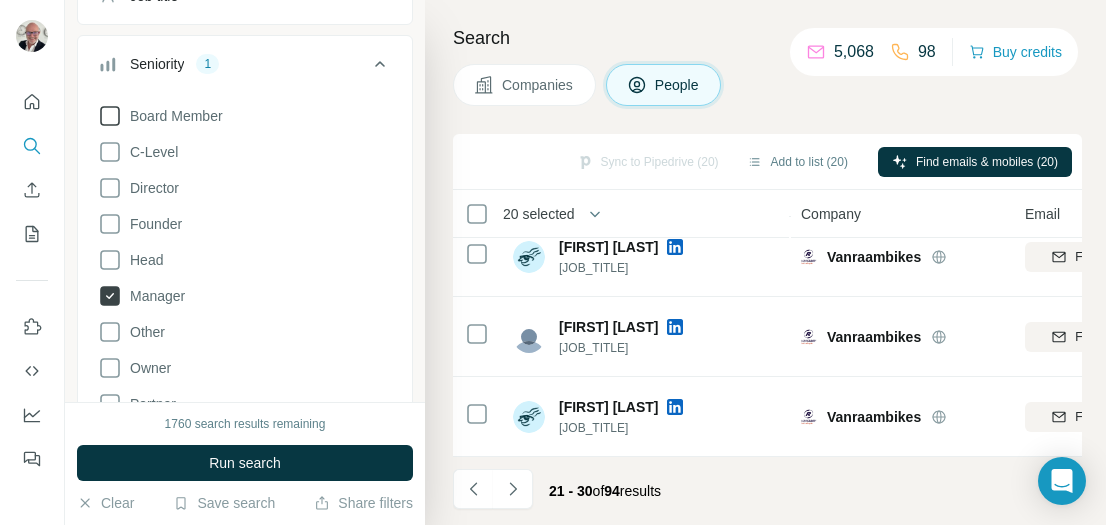 click 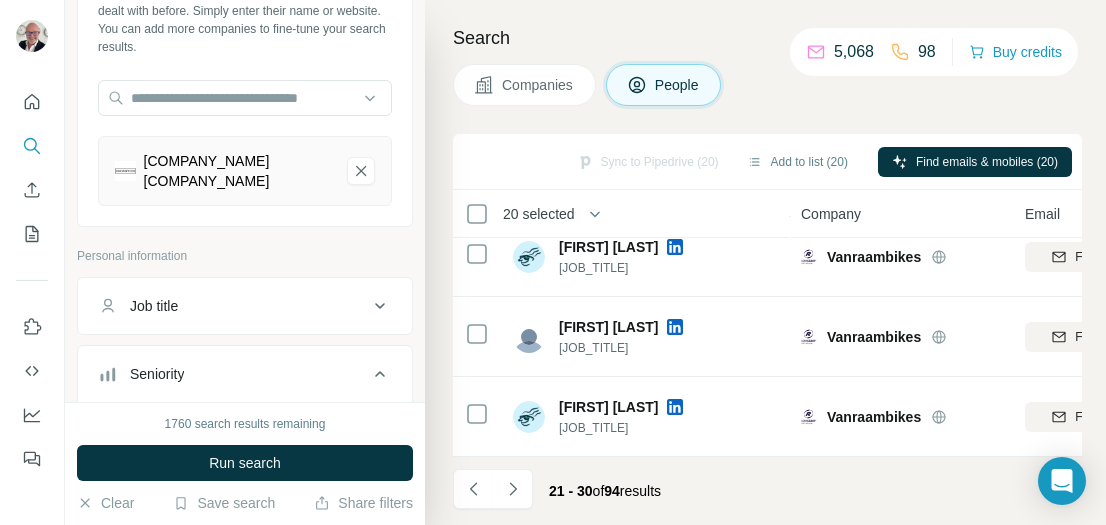 scroll, scrollTop: 161, scrollLeft: 0, axis: vertical 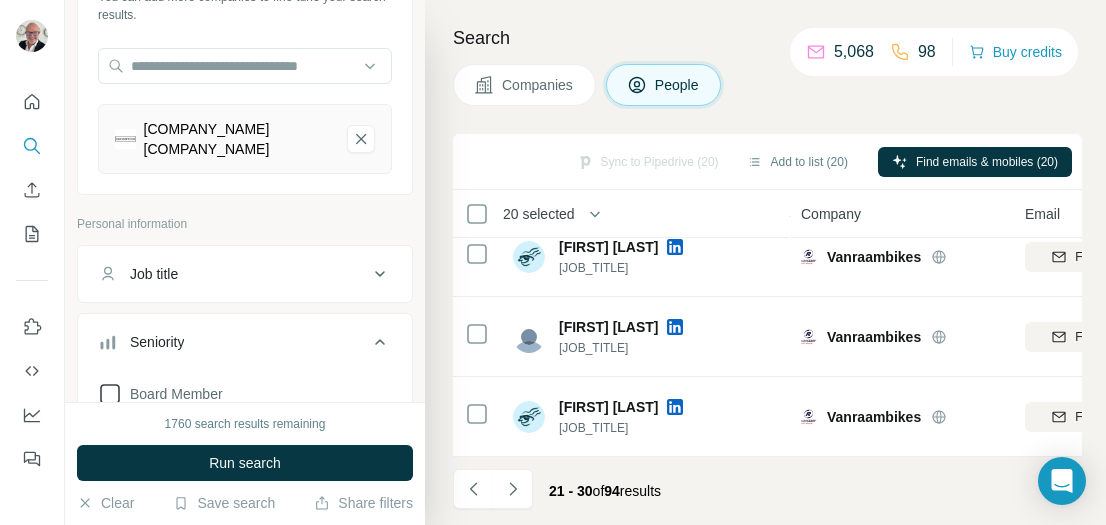 click on "Job title" at bounding box center (233, 274) 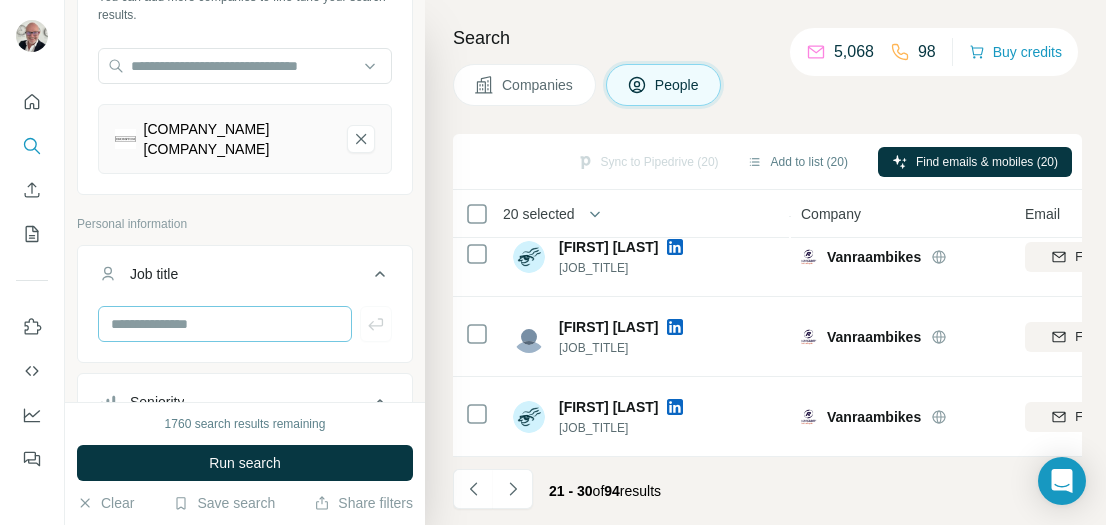 scroll, scrollTop: 187, scrollLeft: 0, axis: vertical 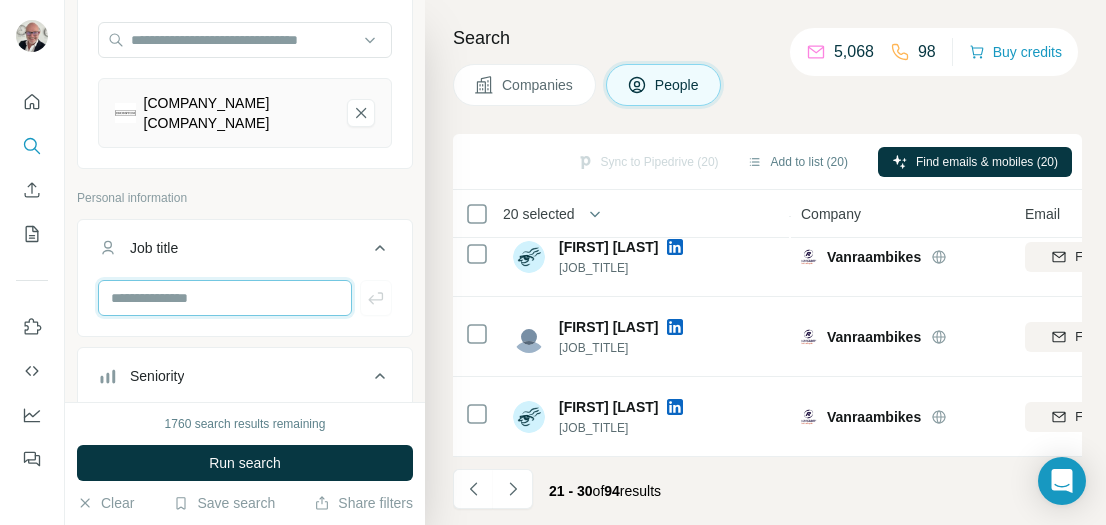 click at bounding box center [225, 298] 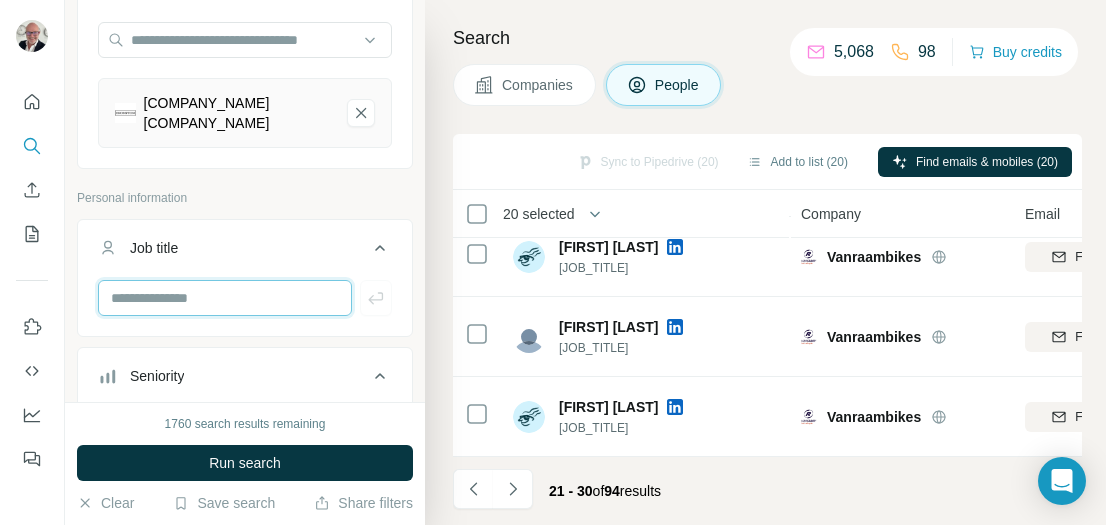 click at bounding box center [225, 298] 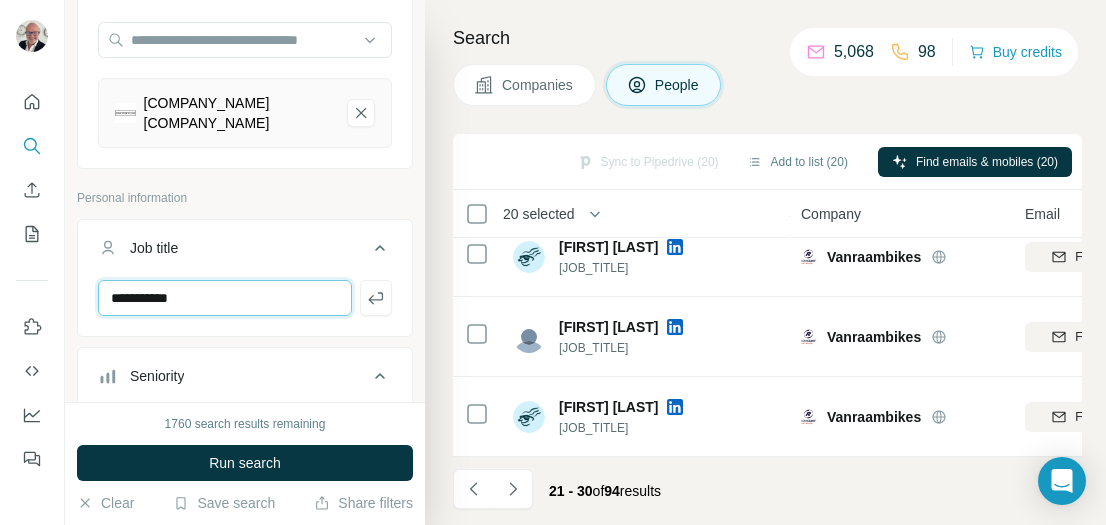 type on "**********" 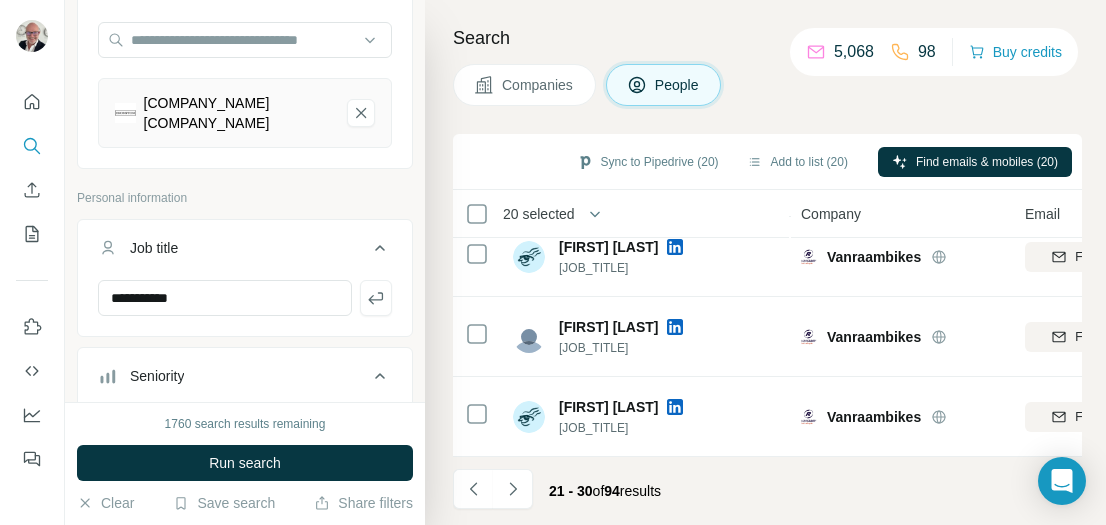 drag, startPoint x: 362, startPoint y: 284, endPoint x: 348, endPoint y: 315, distance: 34.0147 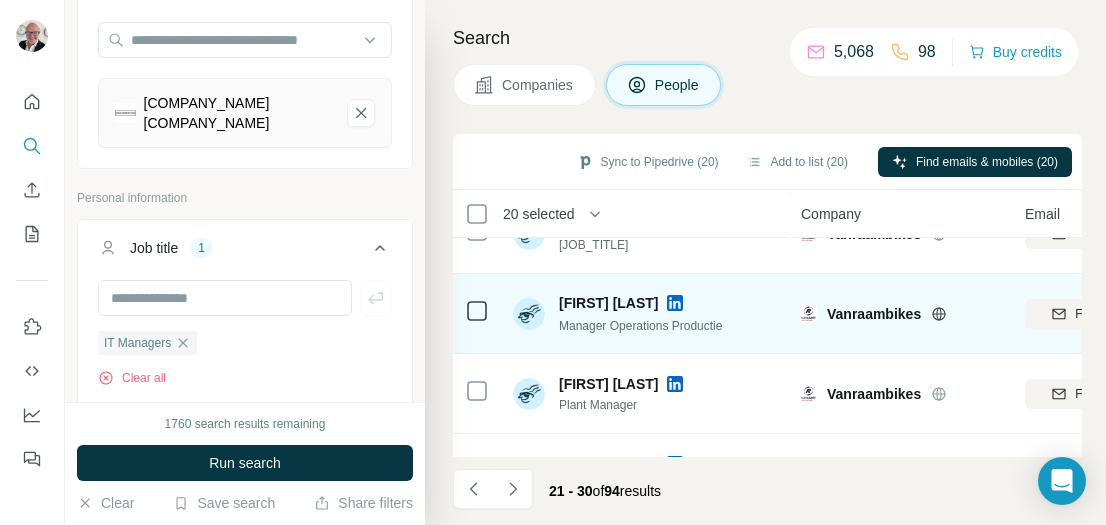 scroll, scrollTop: 0, scrollLeft: 0, axis: both 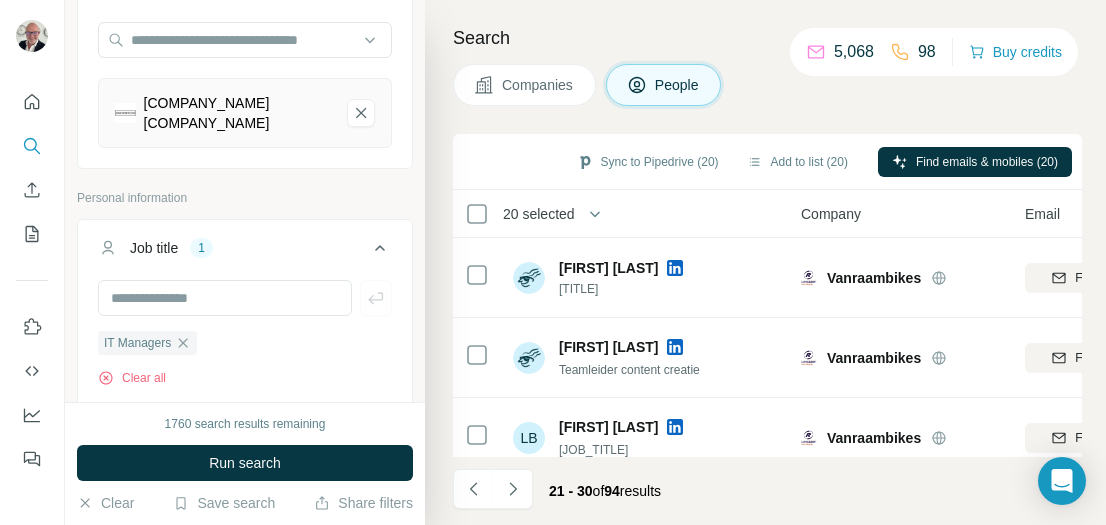 click at bounding box center (32, 38) 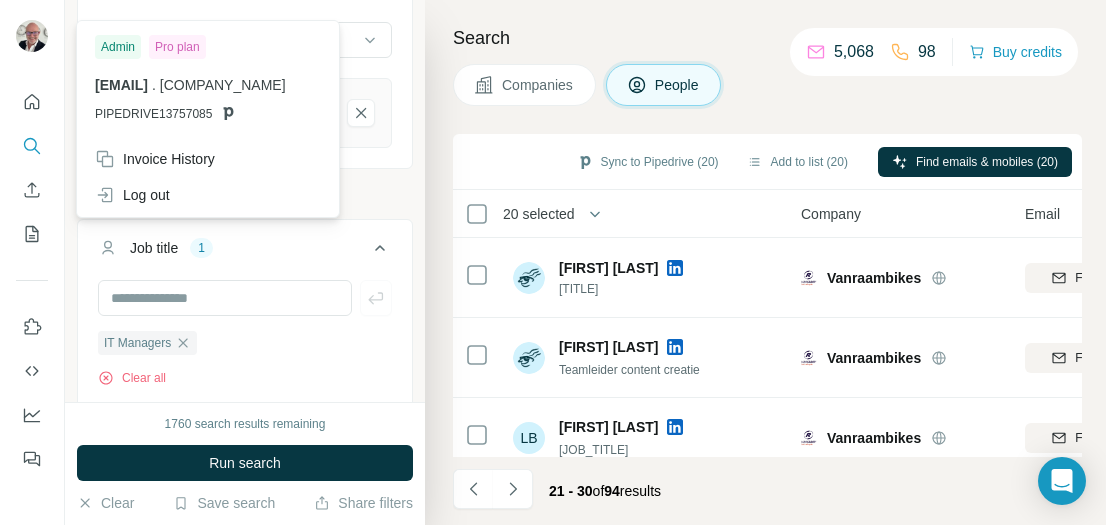 click on "Search Companies People Sync to Pipedrive (20) Add to list (20) Find emails & mobiles (20) 20 selected People Company Email Mobile Lists Personal location Seniority Department Landline [FIRST] [LAST] [JOB_TITLE] Vanraambikes Find email Find both Not in a list 🇳🇱 Netherlands [JOB_TITLE] [FIRST] [LAST] Vanraambikes Find email Find both Not in a list 🇳🇱 Netherlands [JOB_TITLE] [FIRST] [LAST] Vanraambikes Find email Find both Not in a list 🇳🇱 Netherlands [JOB_TITLE] [FIRST] [LAST] Vanraambikes Find email Find both Not in a list 🇳🇱 Netherlands [JOB_TITLE] [FIRST] [LAST] Vanraambikes Find email Find both Not in a list 🇳🇱 Netherlands [JOB_TITLE] Vanraambikes Find email" at bounding box center (765, 262) 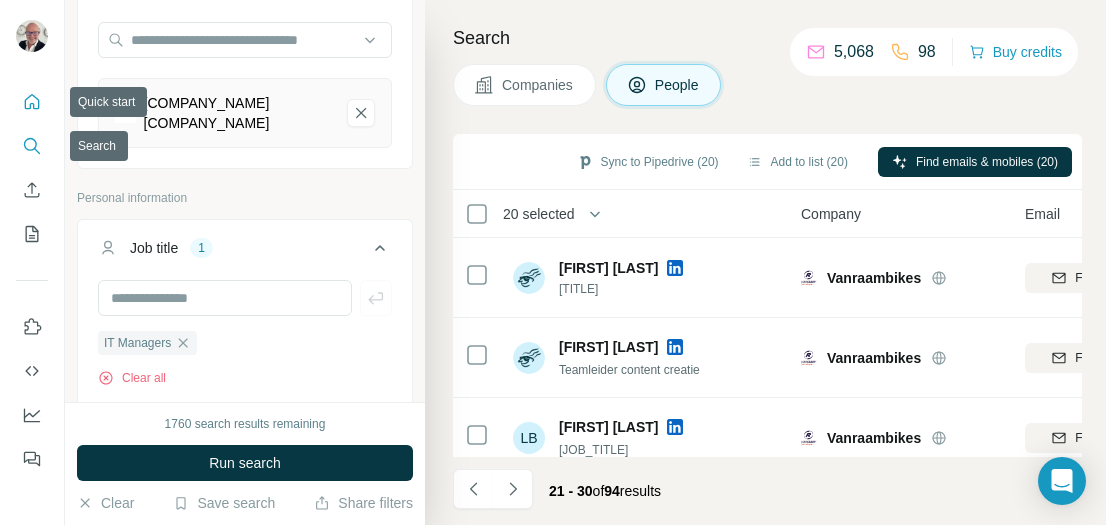 click 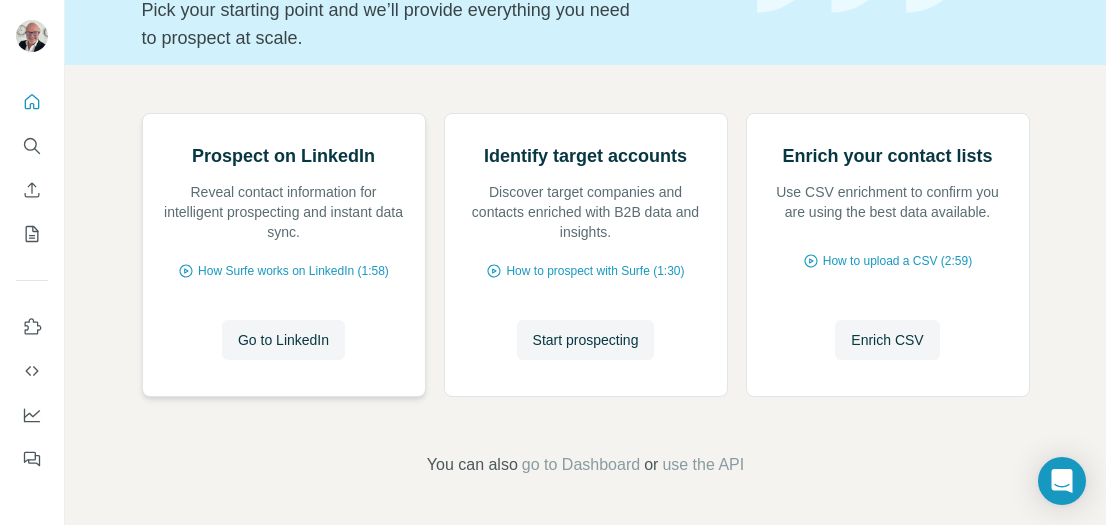 scroll, scrollTop: 0, scrollLeft: 0, axis: both 